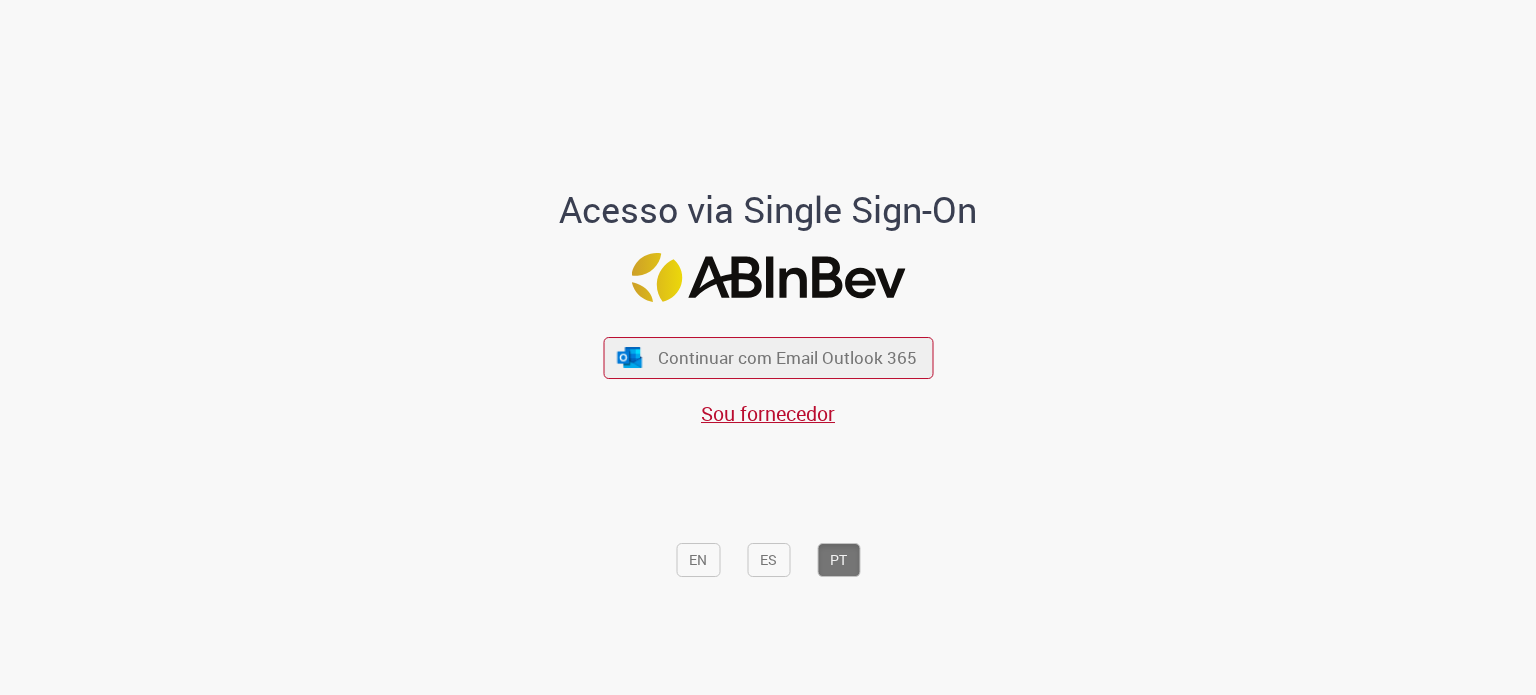 scroll, scrollTop: 0, scrollLeft: 0, axis: both 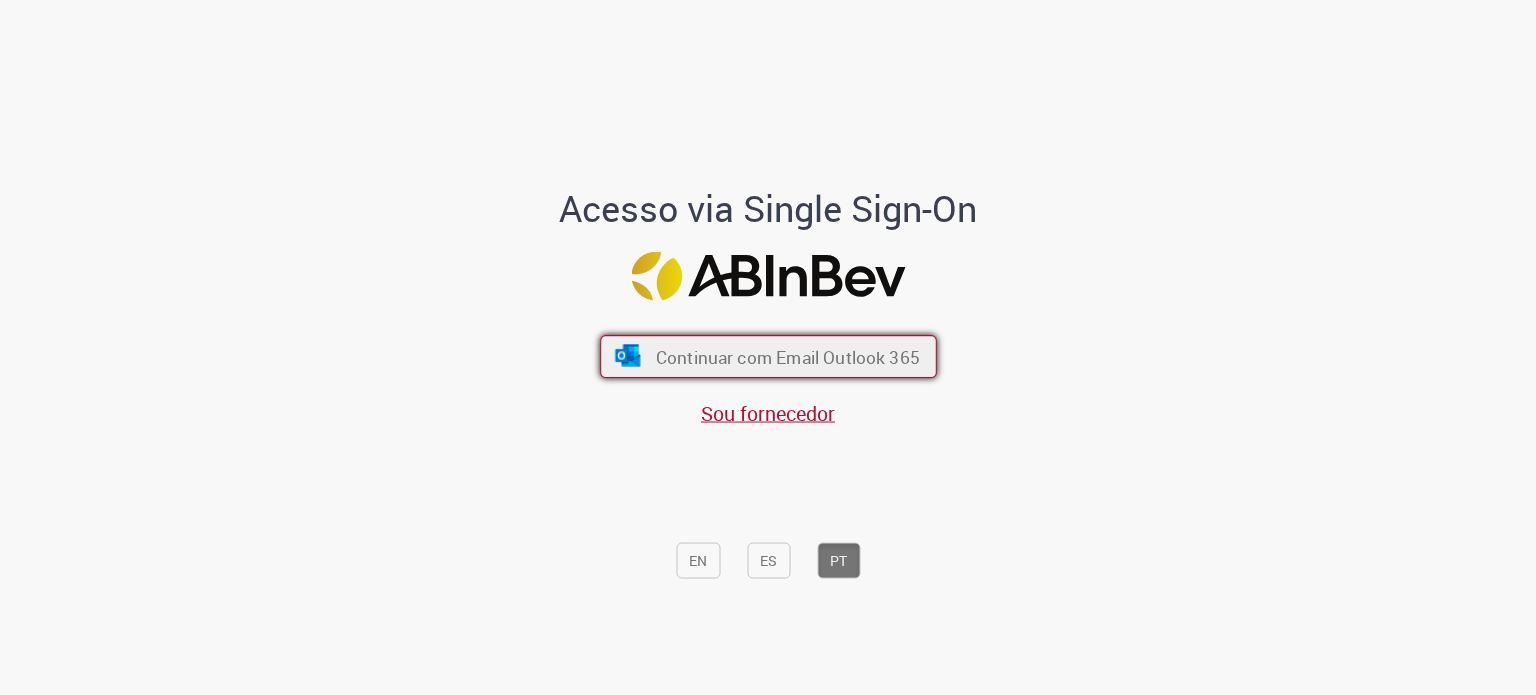 click on "Continuar com Email Outlook 365" at bounding box center (787, 357) 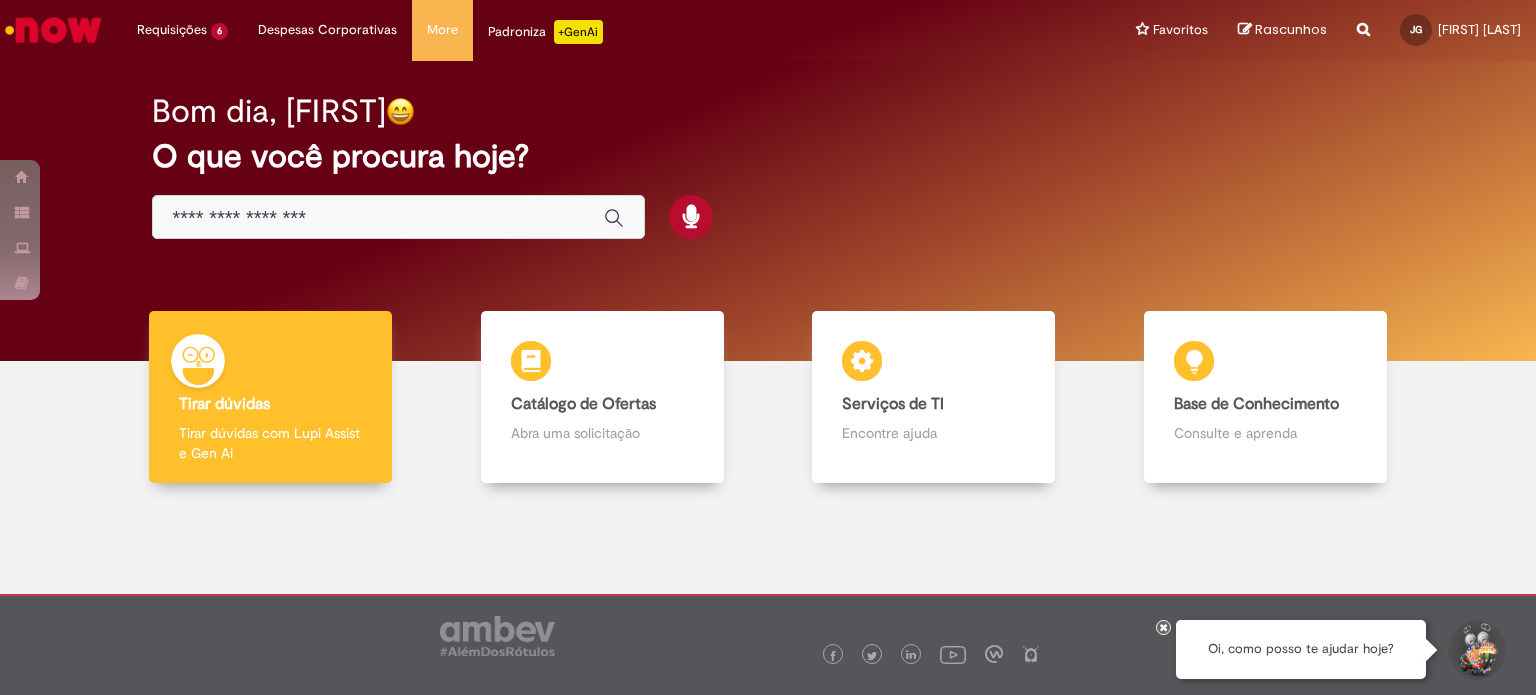scroll, scrollTop: 0, scrollLeft: 0, axis: both 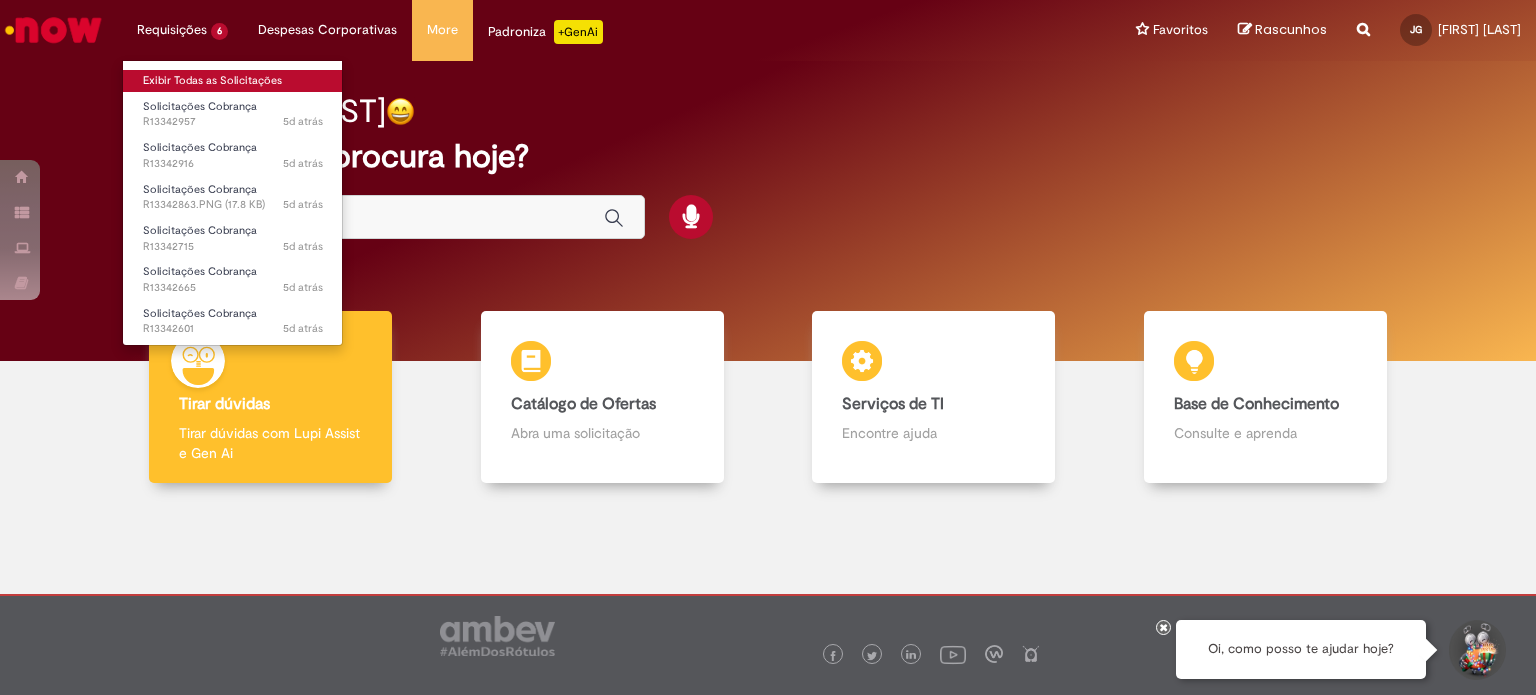 click on "Exibir Todas as Solicitações" at bounding box center [233, 81] 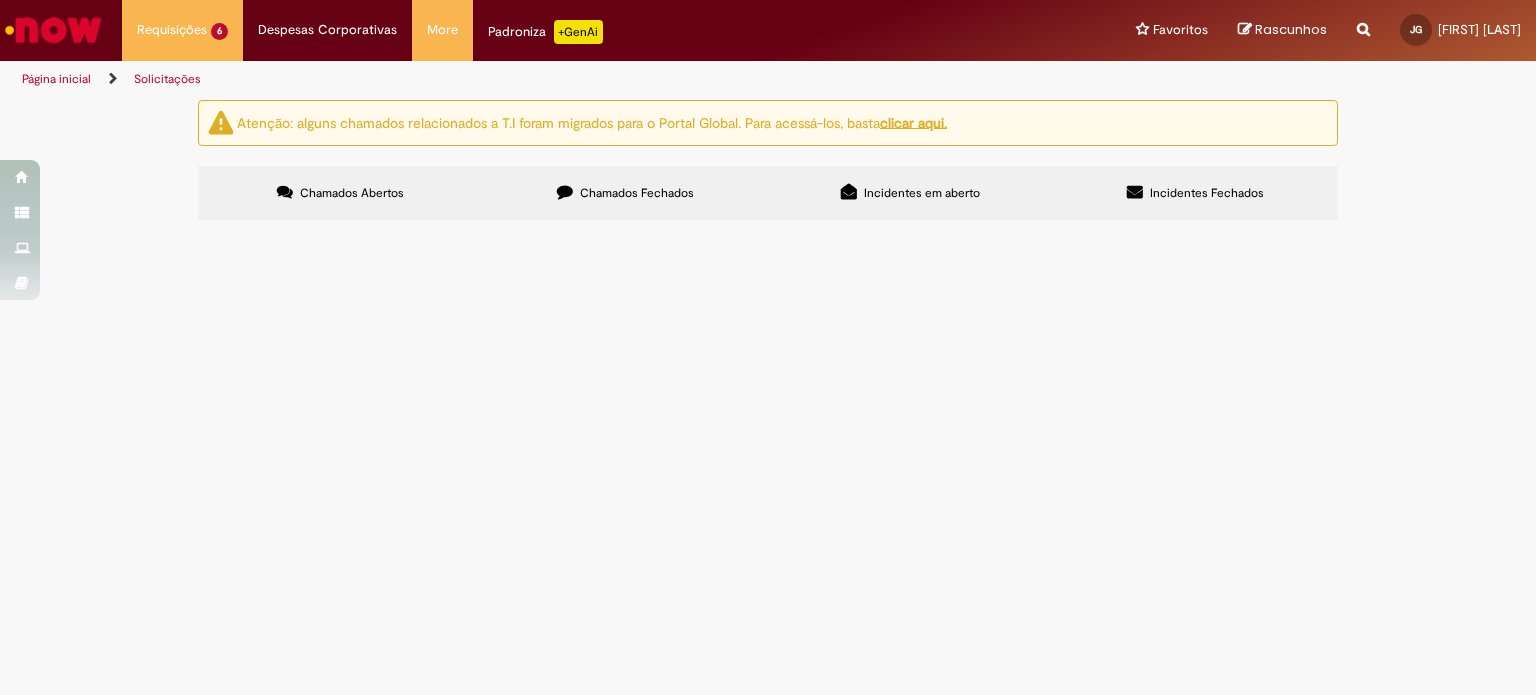 scroll, scrollTop: 123, scrollLeft: 0, axis: vertical 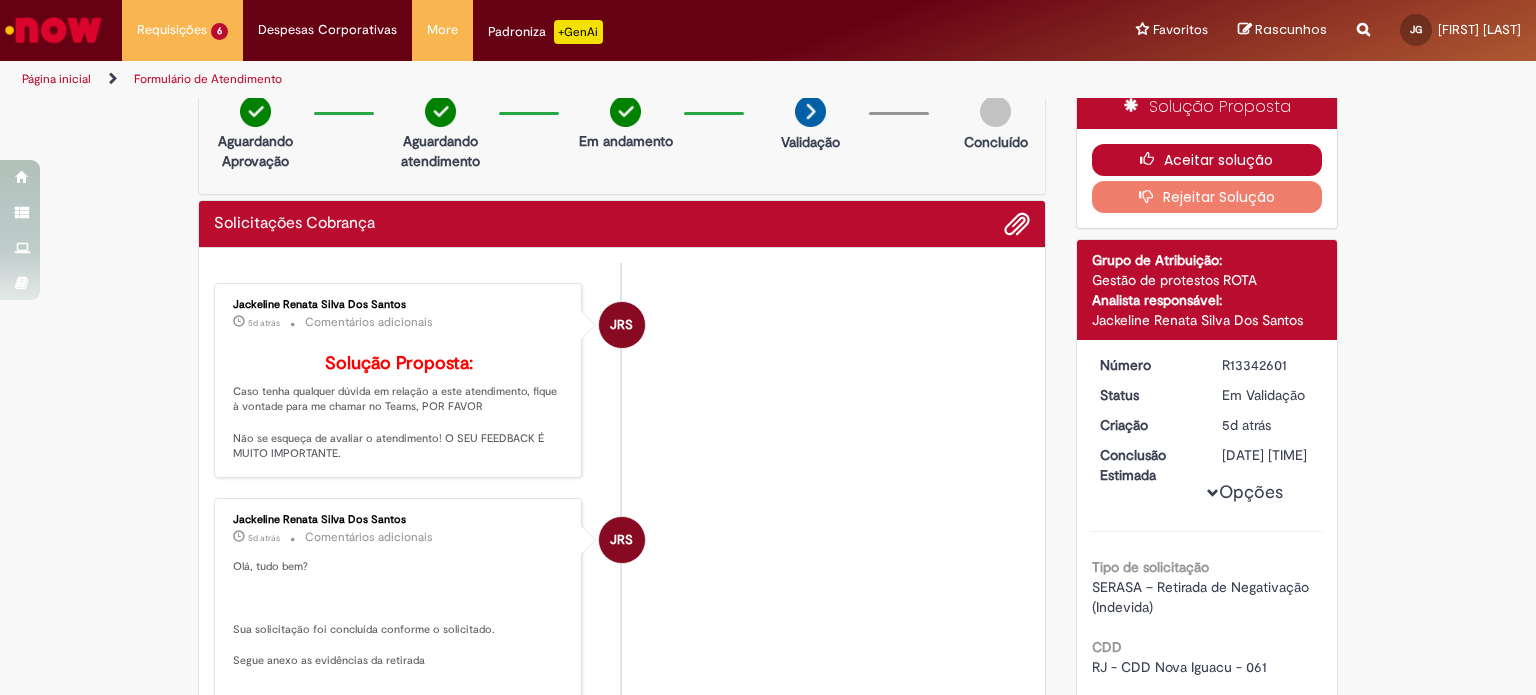 click on "Aceitar solução" at bounding box center (1207, 160) 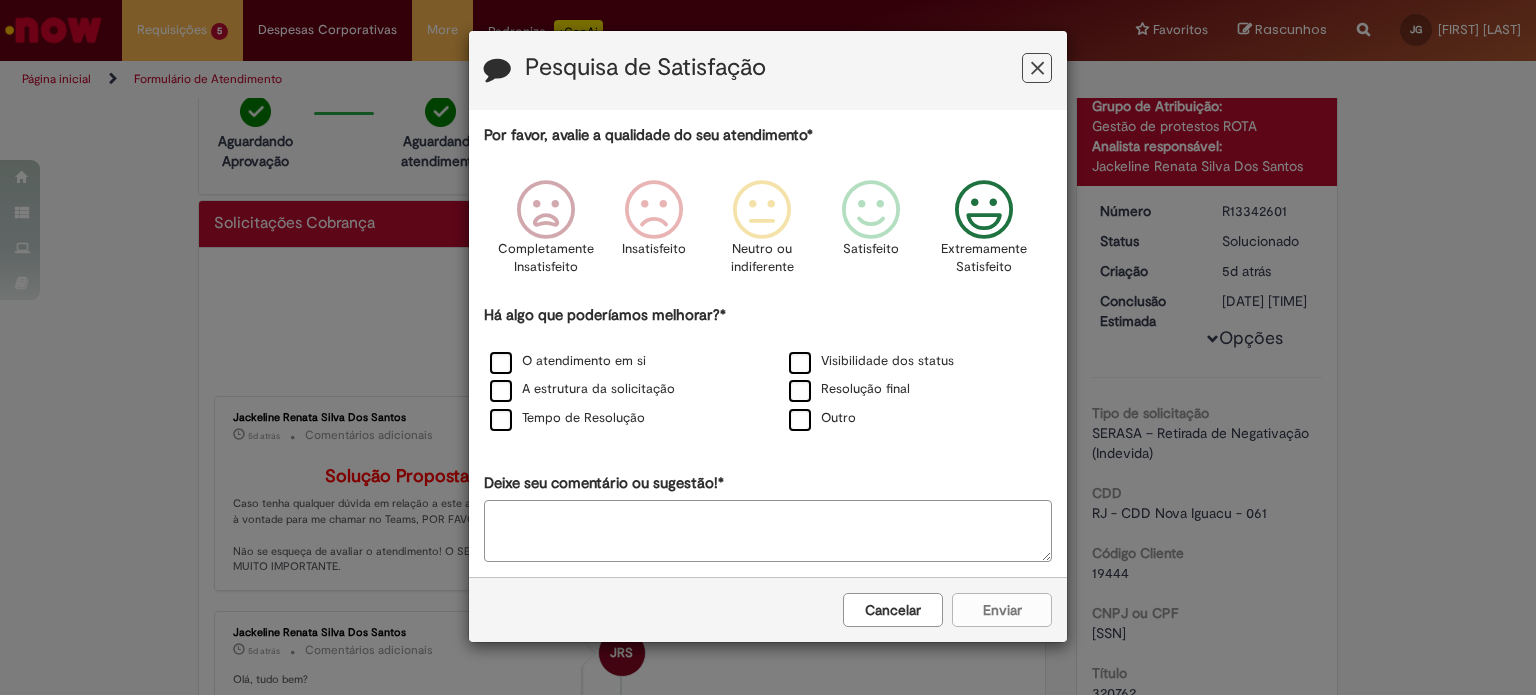 click at bounding box center [984, 210] 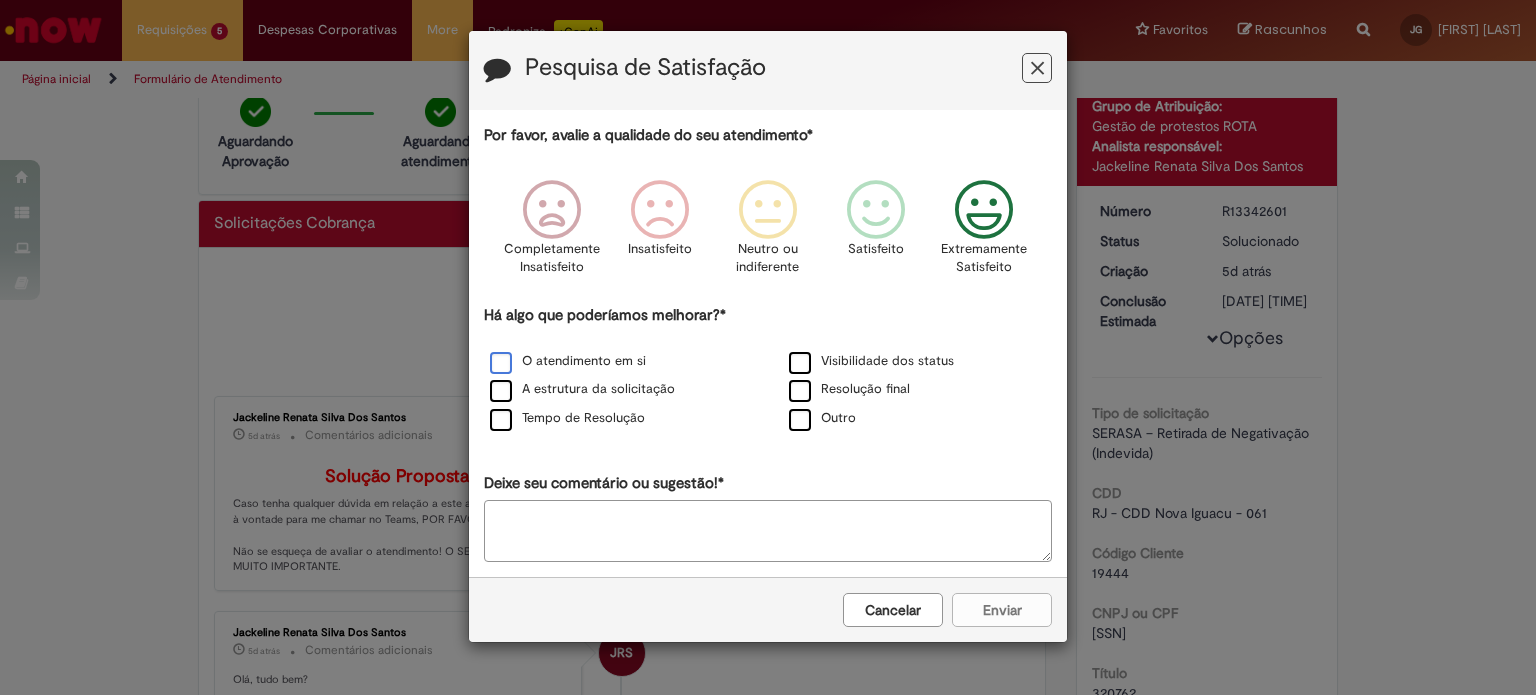 click on "O atendimento em si" at bounding box center (568, 361) 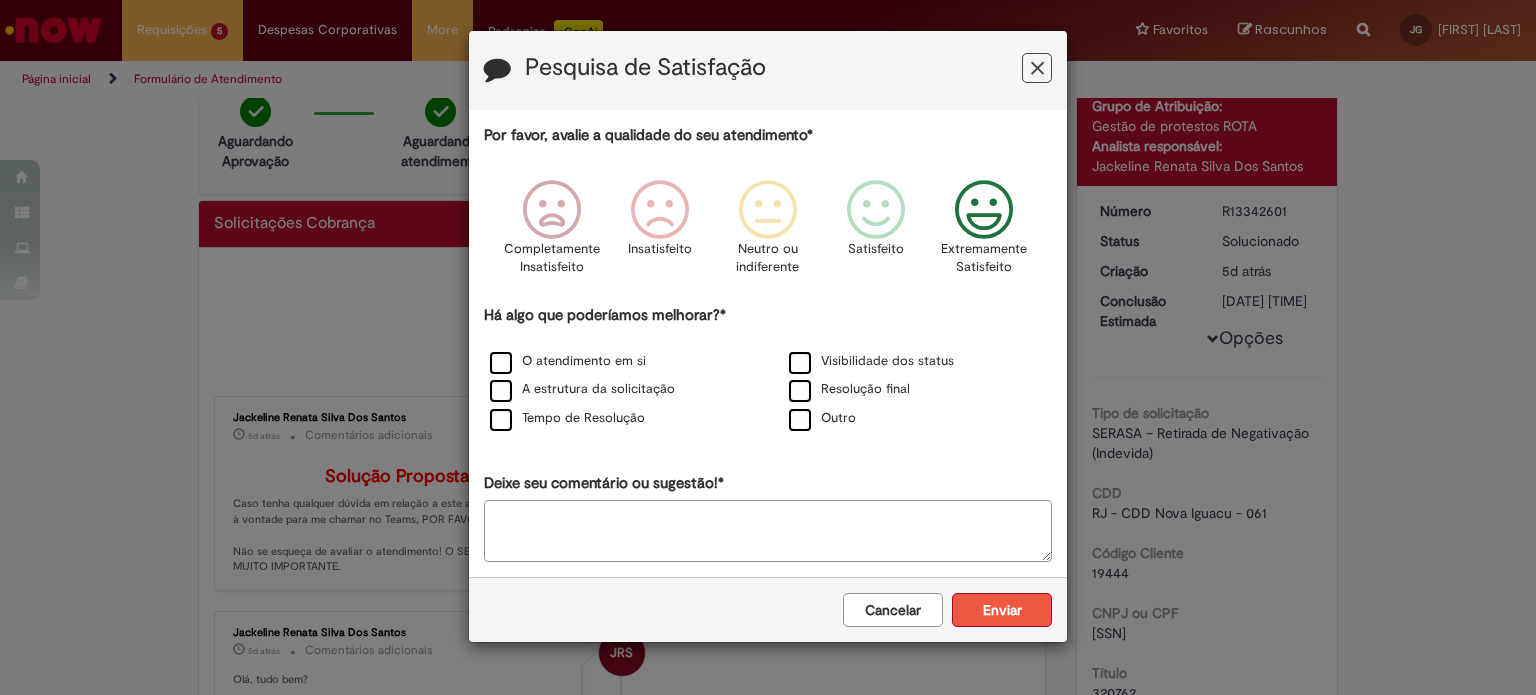click on "Enviar" at bounding box center (1002, 610) 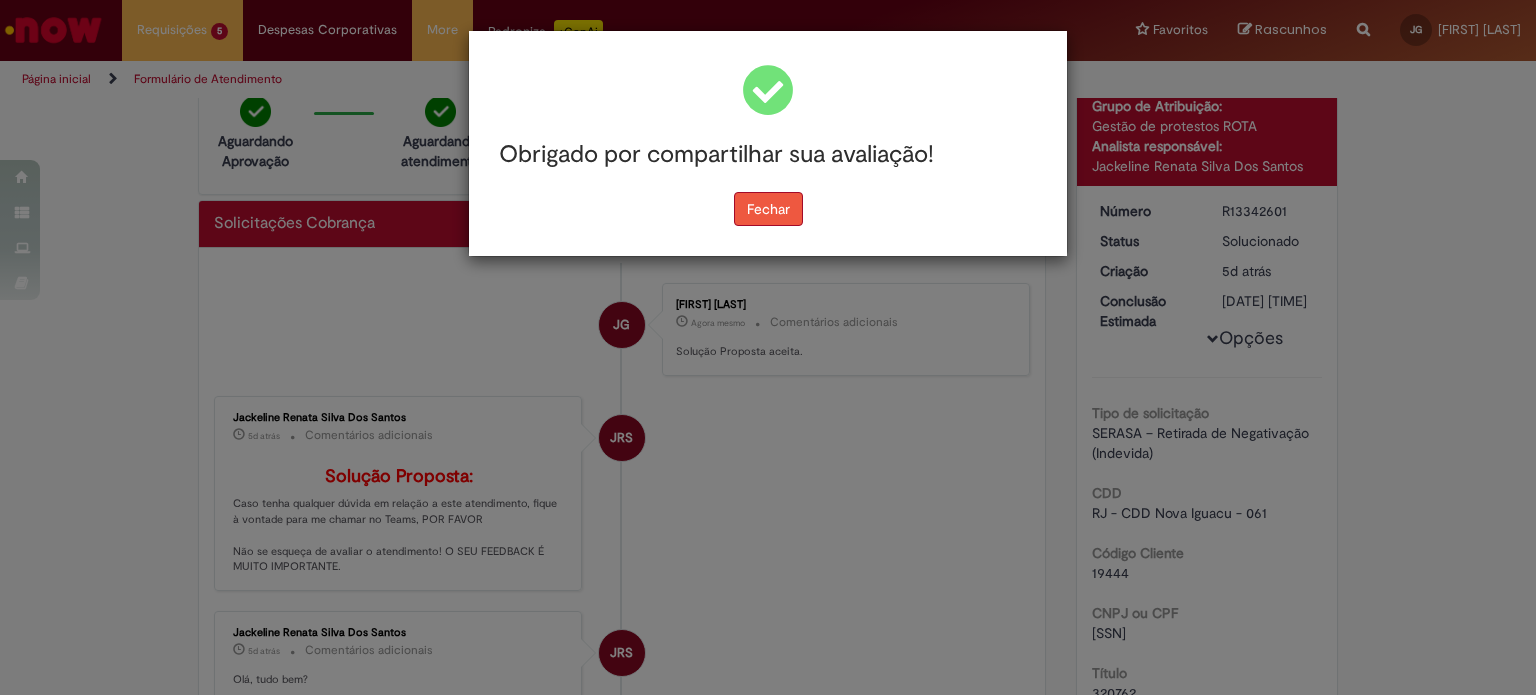 click on "Fechar" at bounding box center (768, 209) 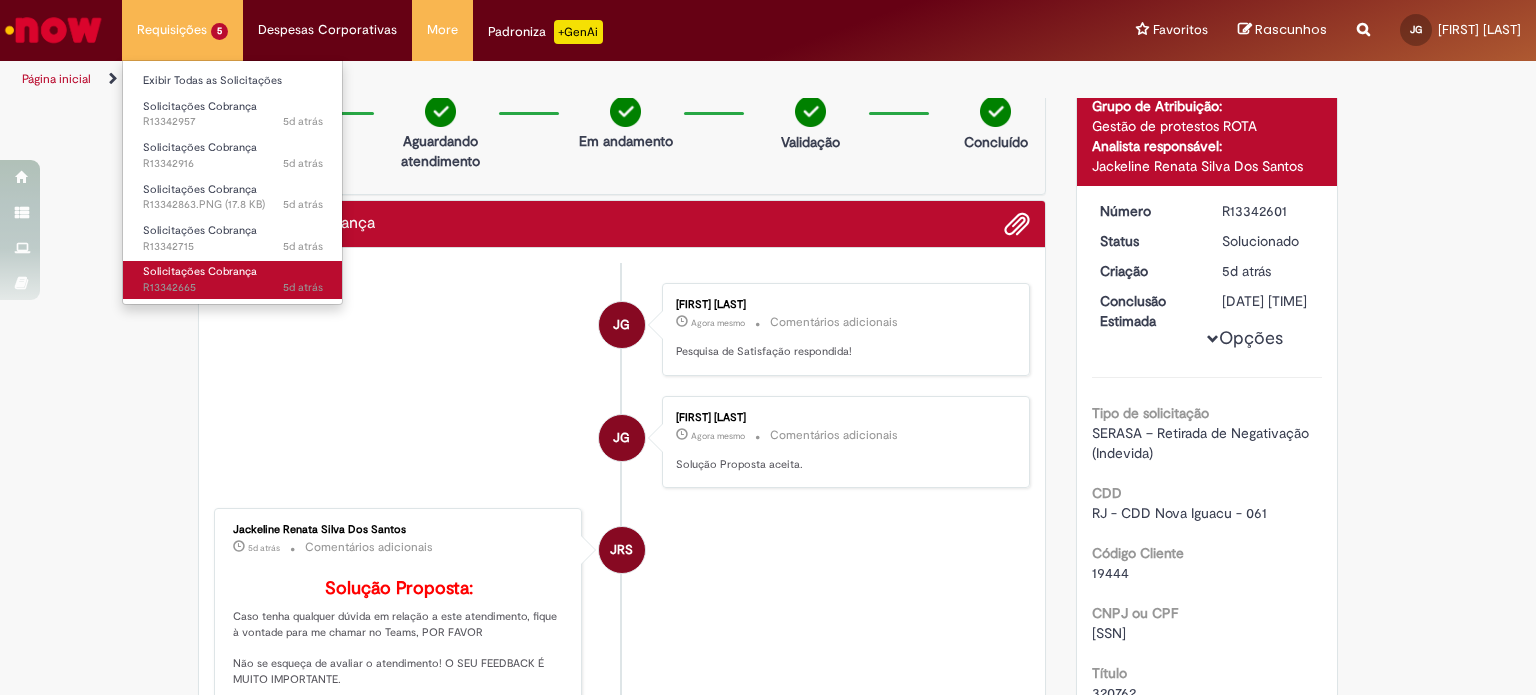 click on "Solicitações Cobrança" at bounding box center [200, 271] 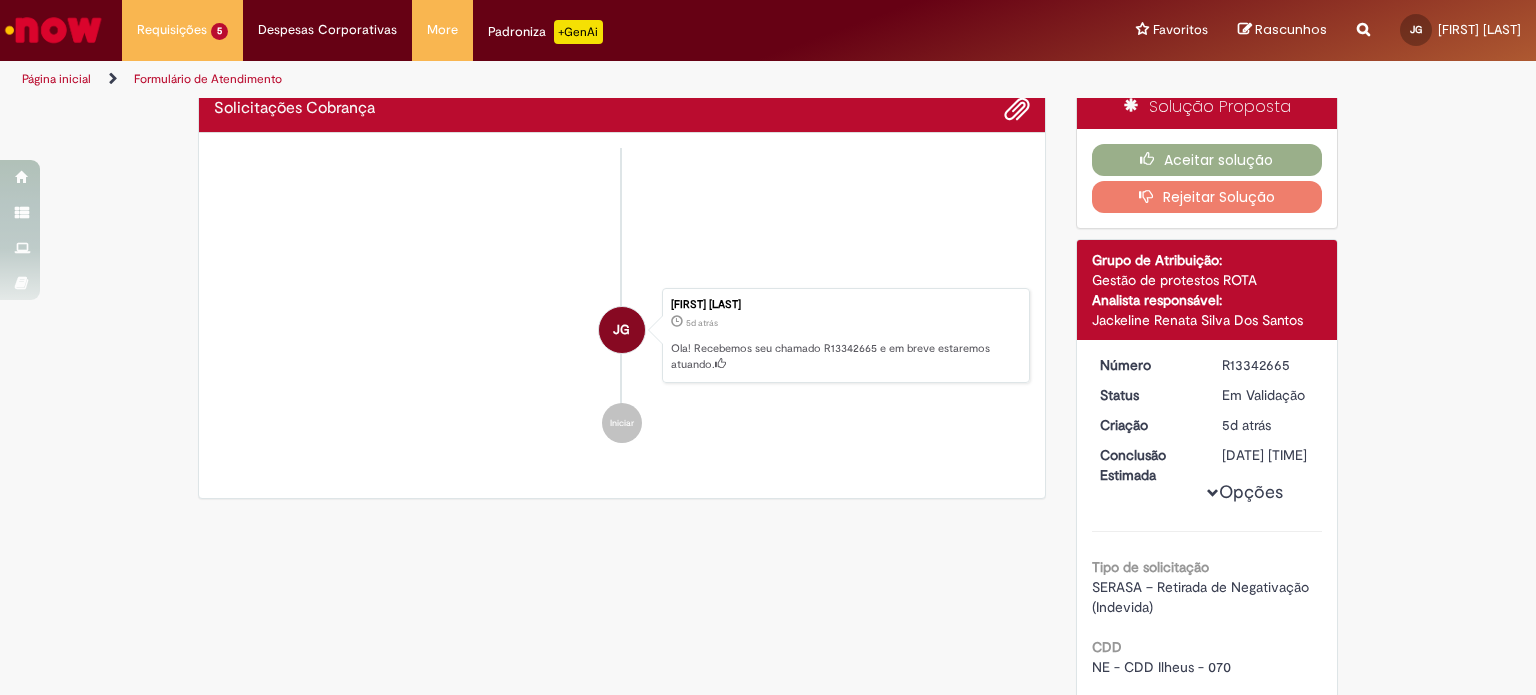 scroll, scrollTop: 0, scrollLeft: 0, axis: both 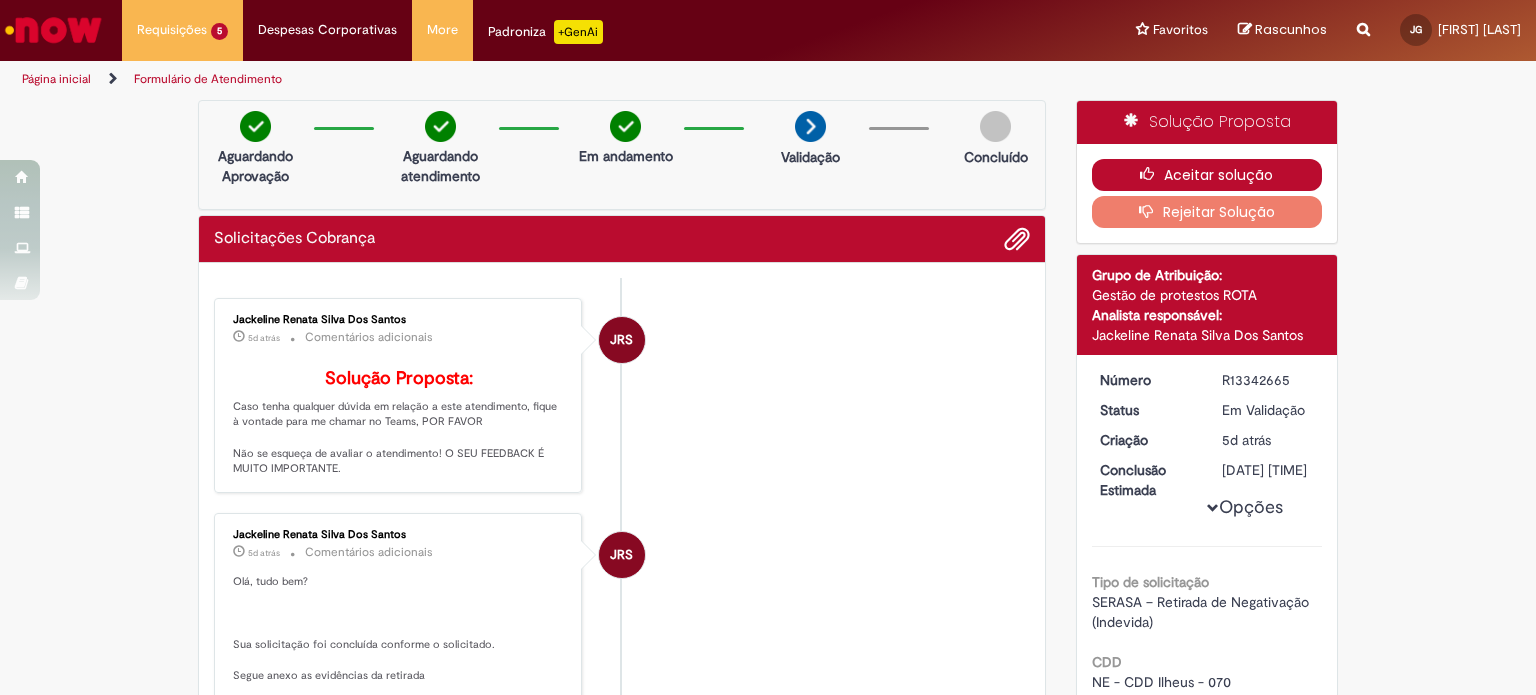 click on "Aceitar solução" at bounding box center [1207, 175] 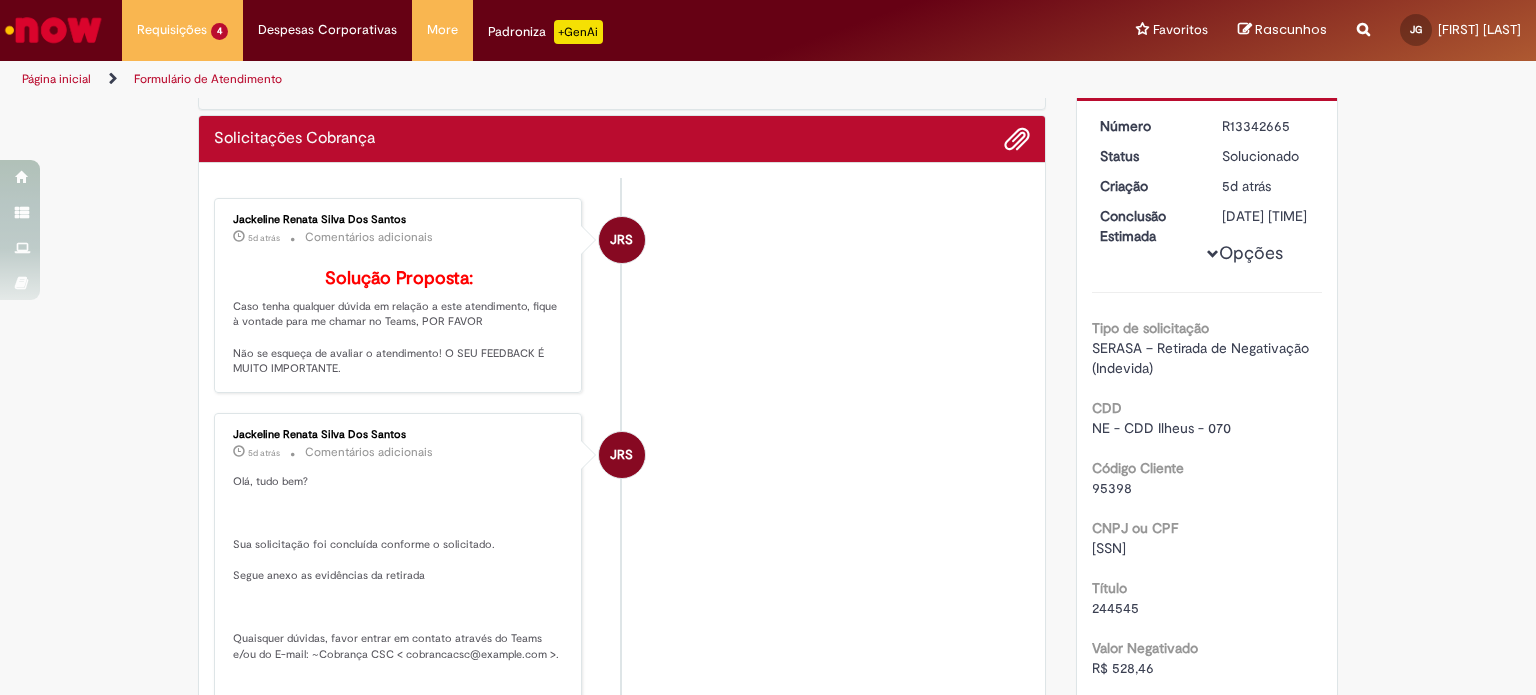 scroll, scrollTop: 0, scrollLeft: 0, axis: both 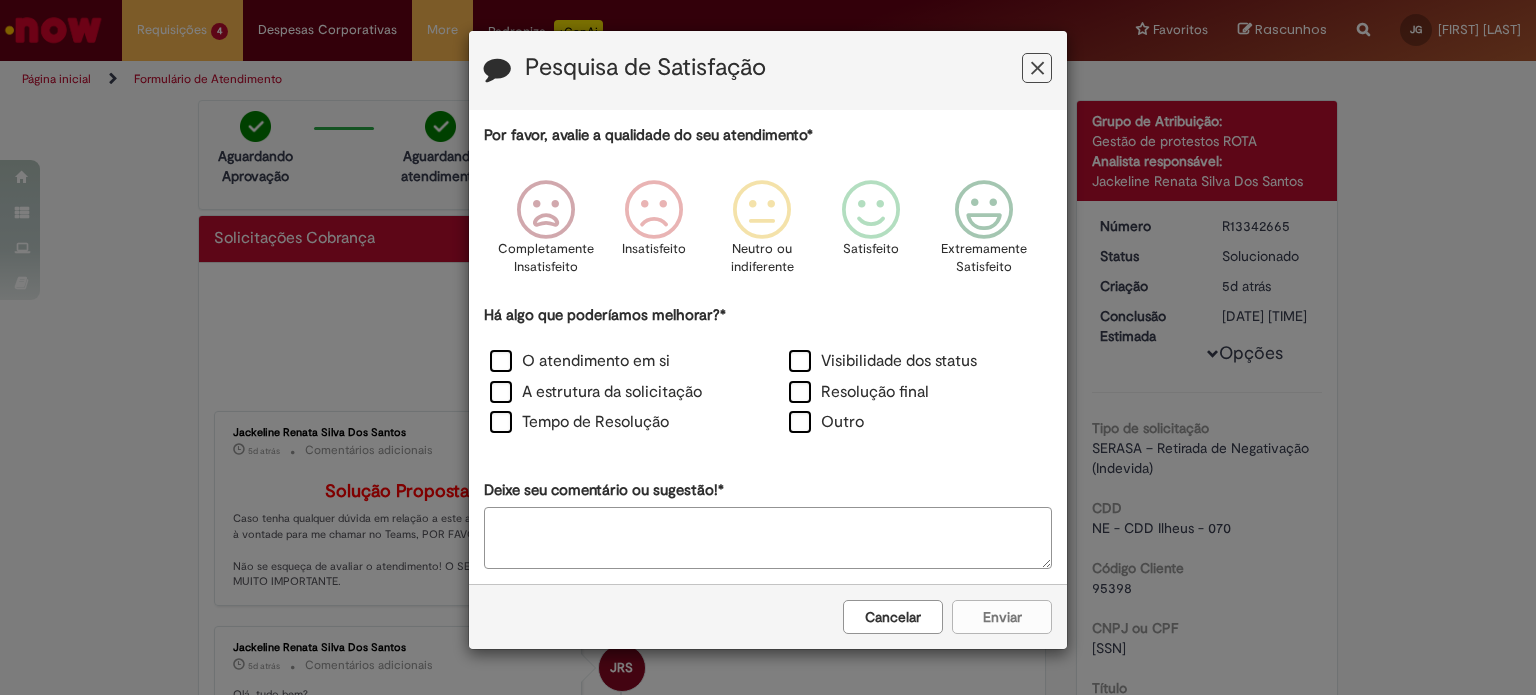 click at bounding box center (984, 210) 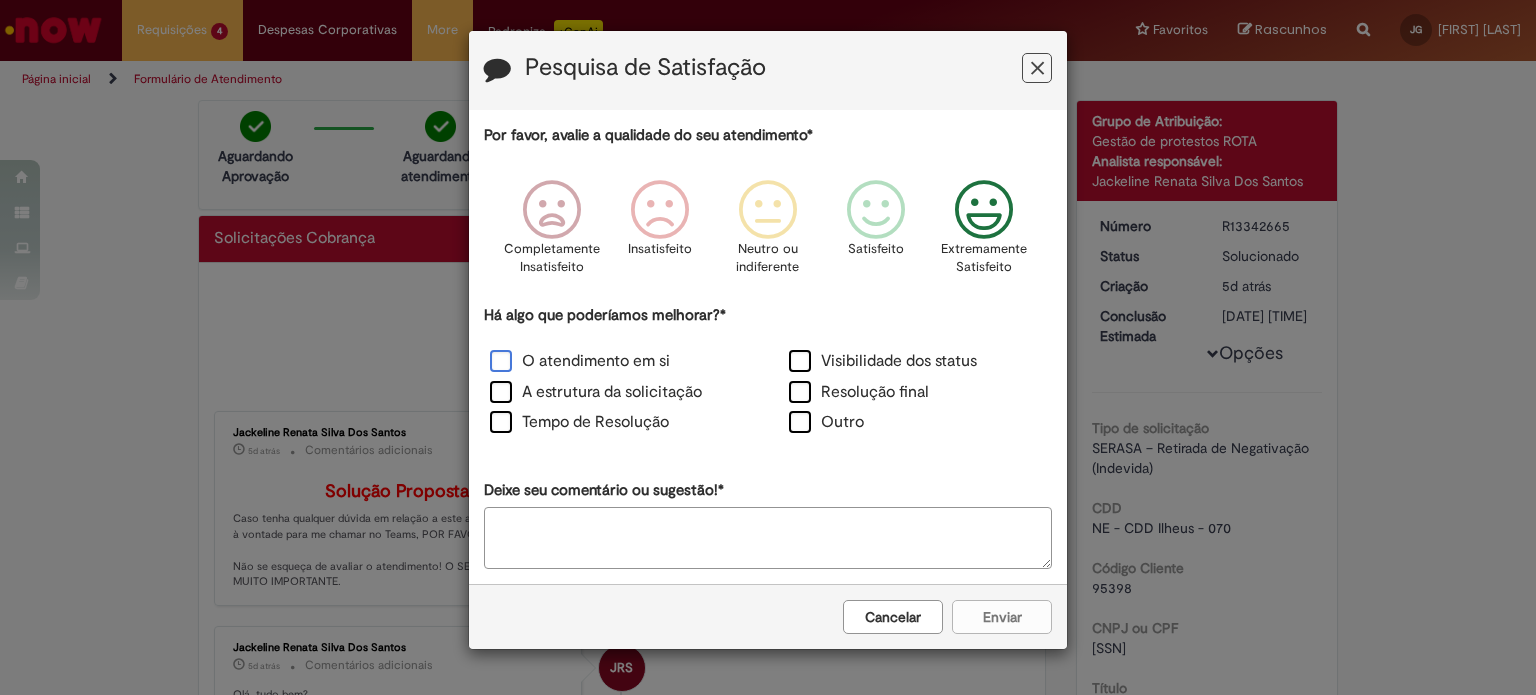 click on "O atendimento em si" at bounding box center [580, 361] 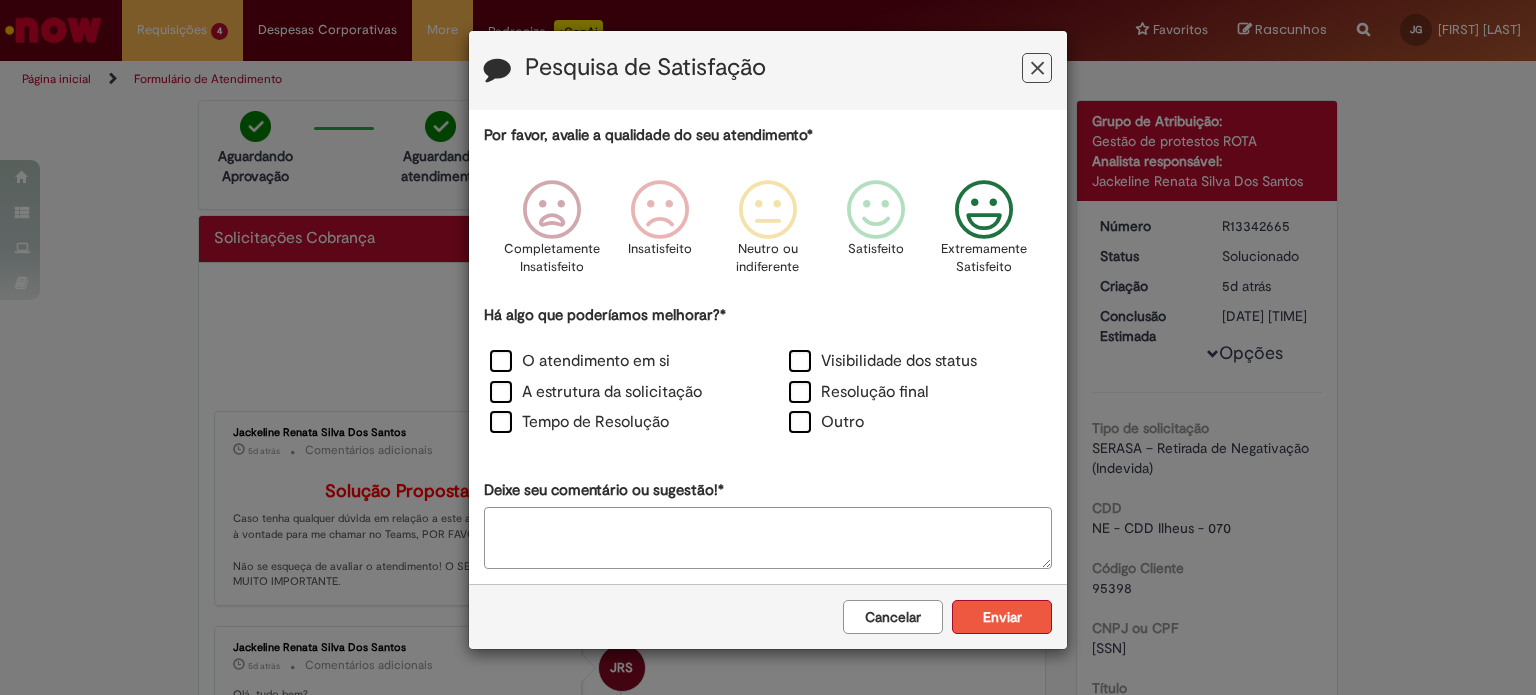 click on "Enviar" at bounding box center (1002, 617) 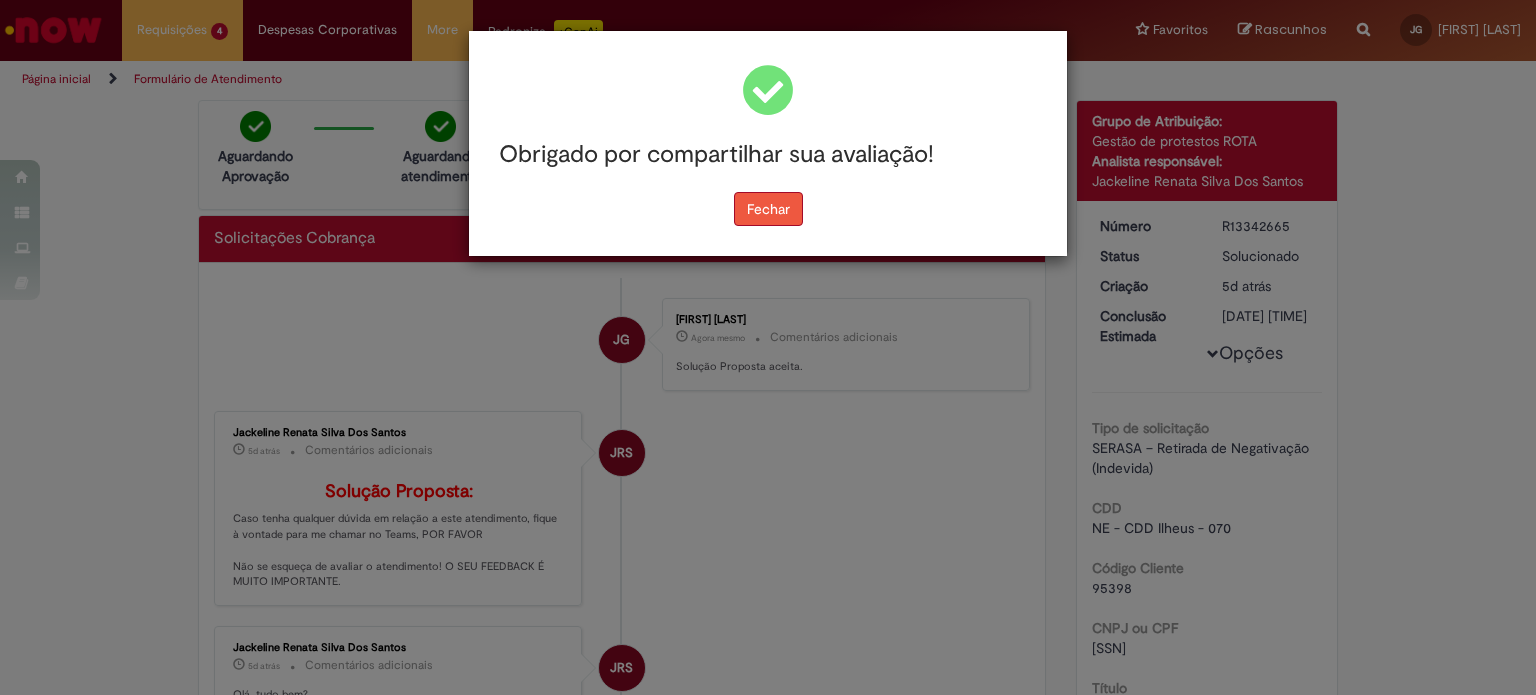click on "Fechar" at bounding box center [768, 209] 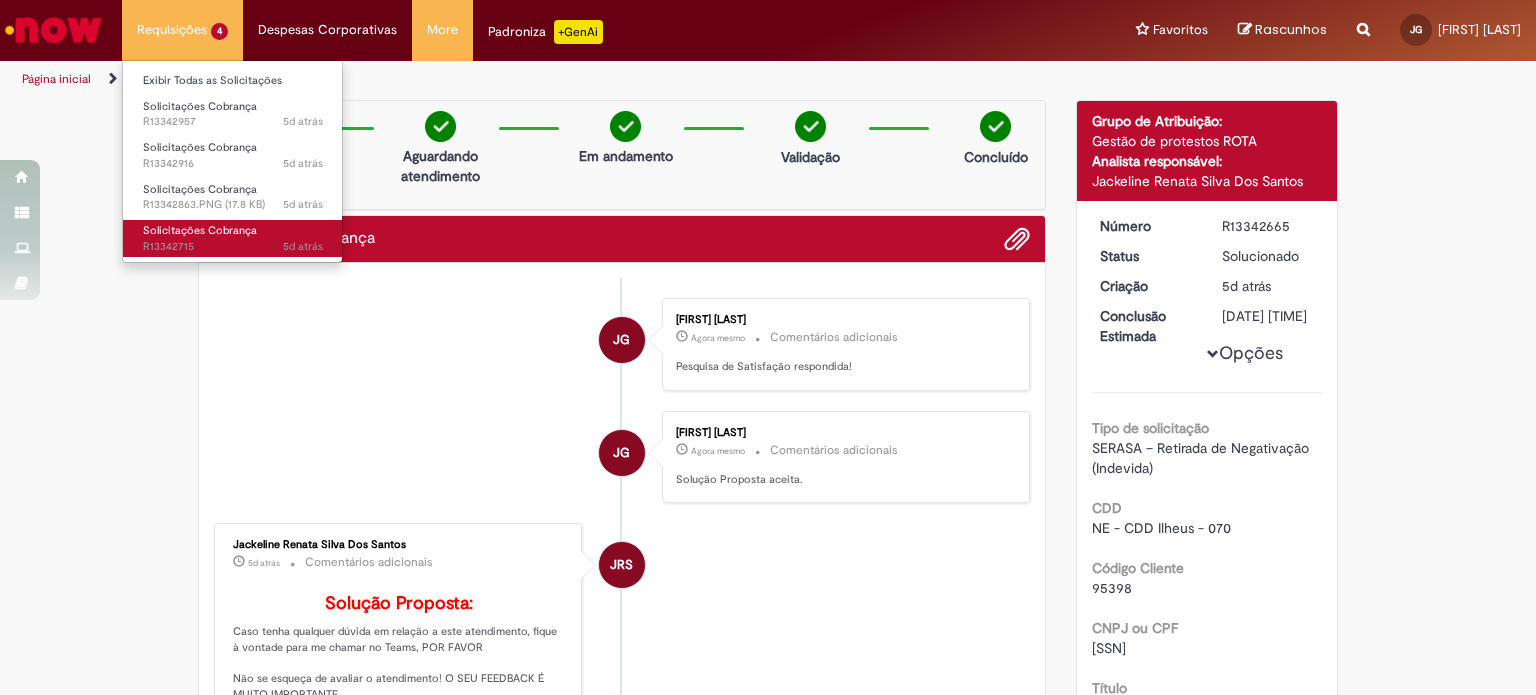 click on "5d atrás 5 dias atrás  R13342715" at bounding box center [233, 247] 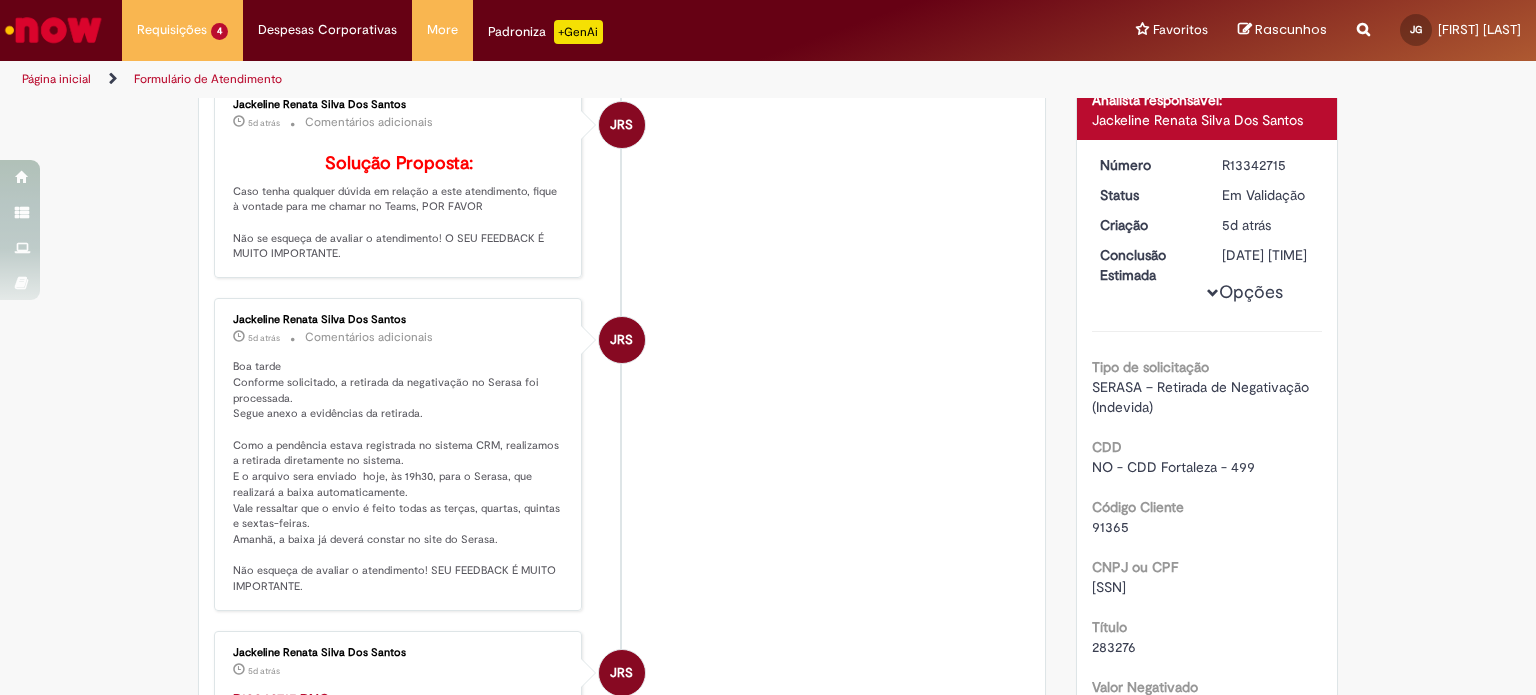 scroll, scrollTop: 15, scrollLeft: 0, axis: vertical 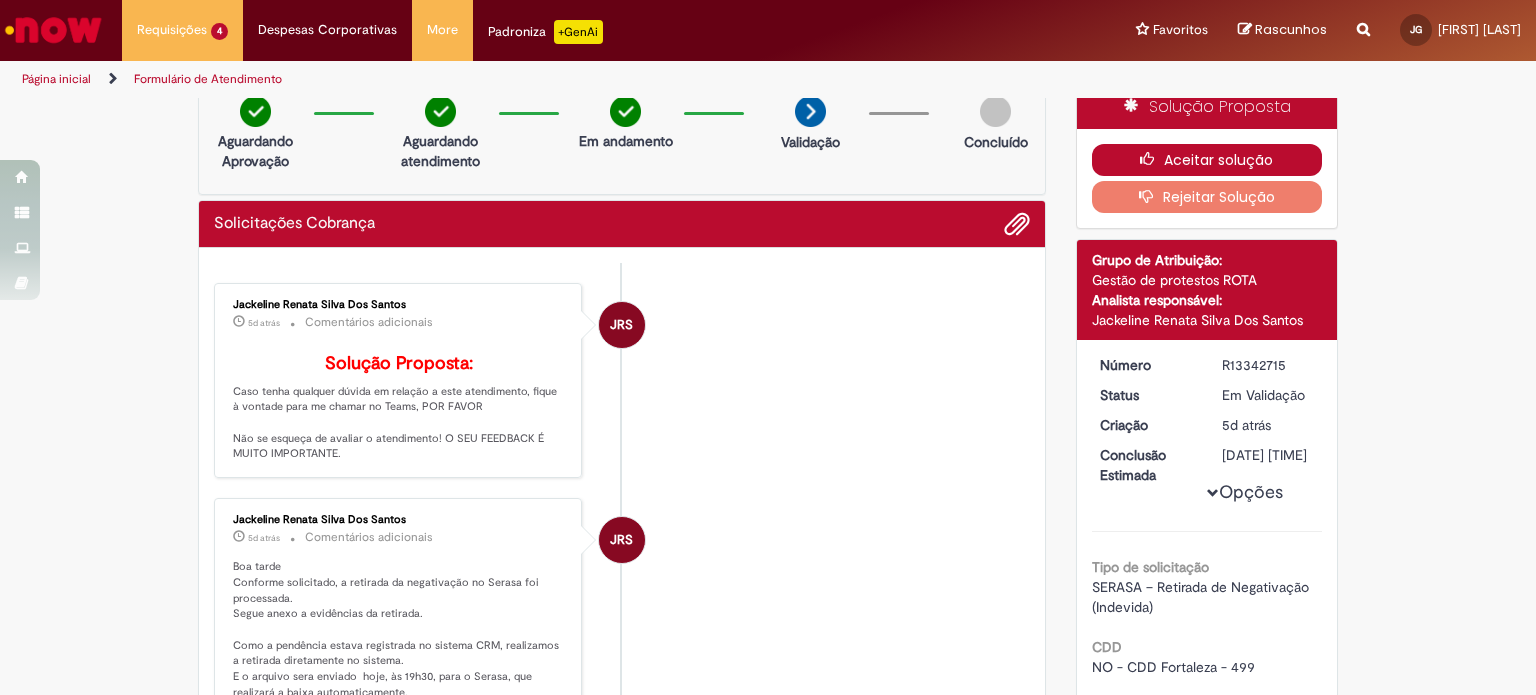 click at bounding box center [1152, 159] 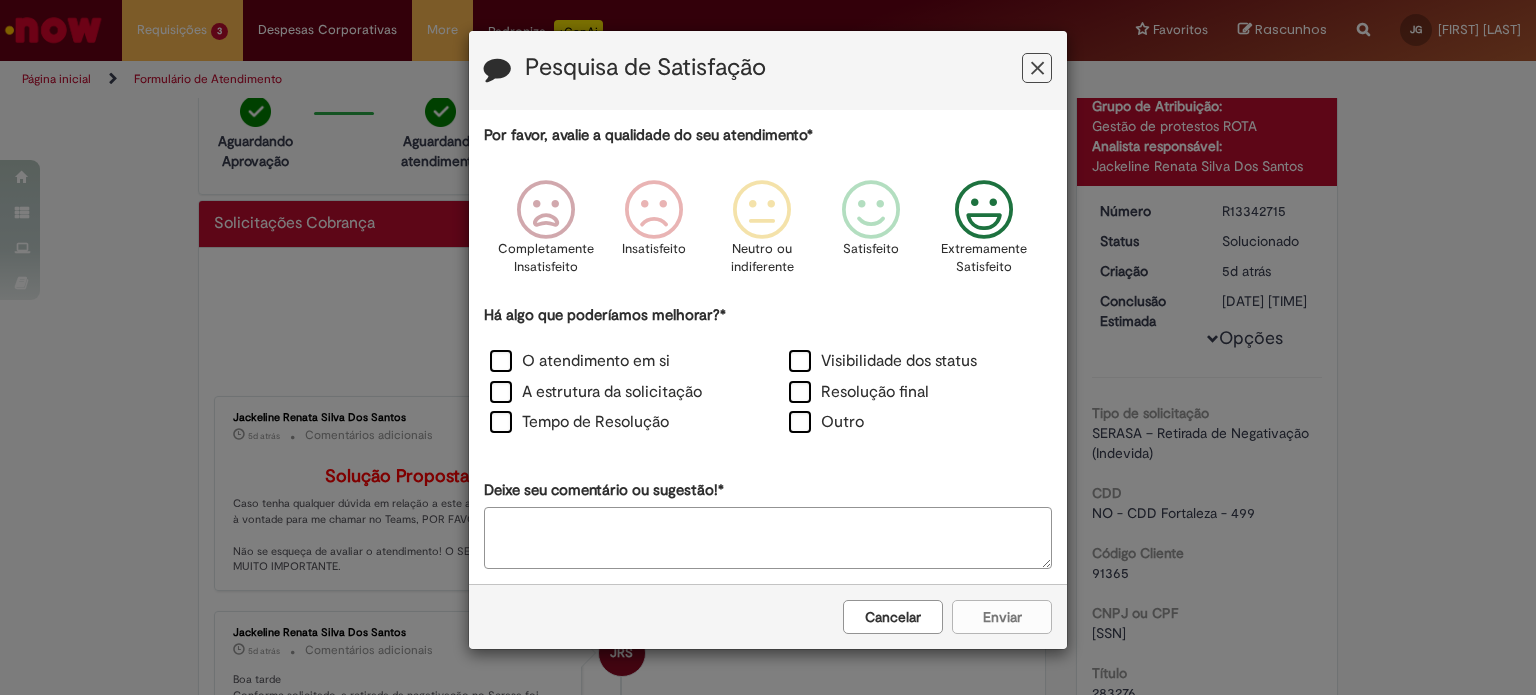 click on "Extremamente Satisfeito" at bounding box center (984, 258) 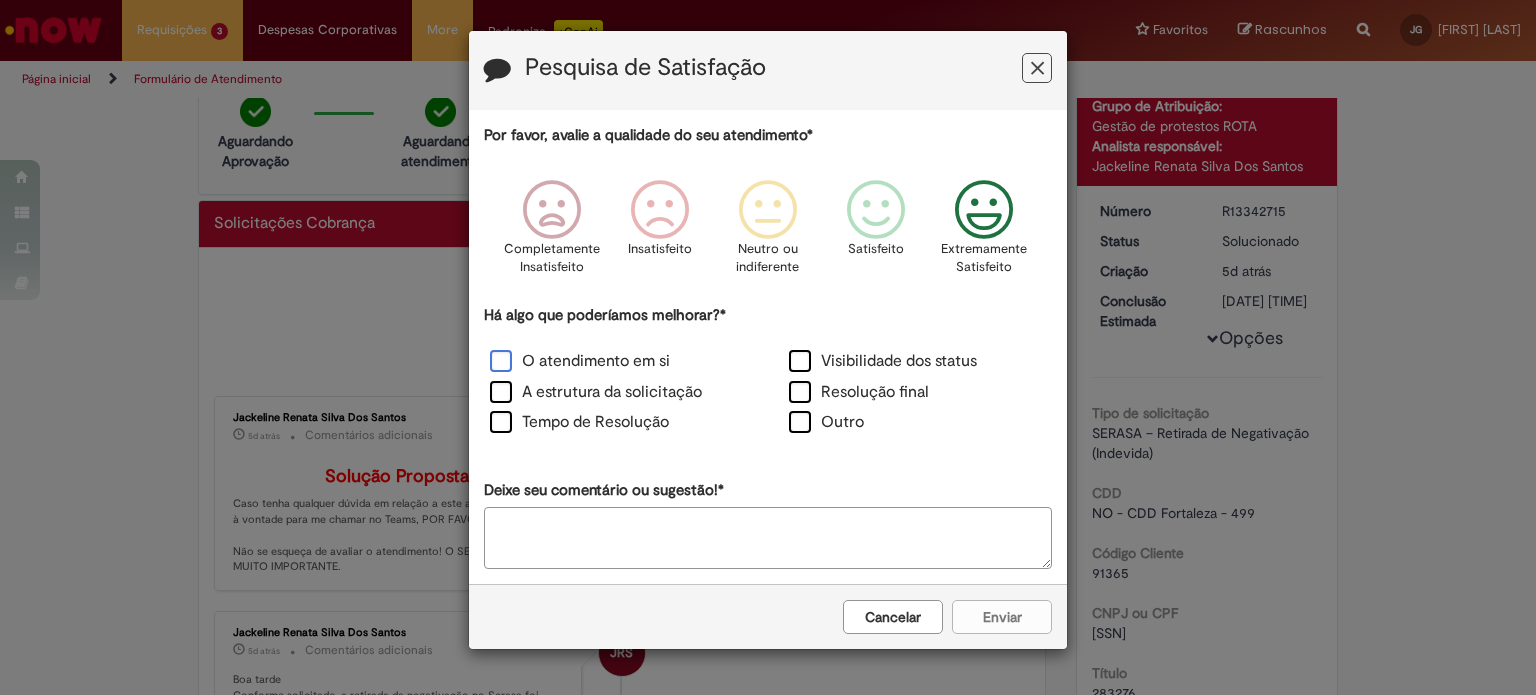 click on "O atendimento em si" at bounding box center (580, 361) 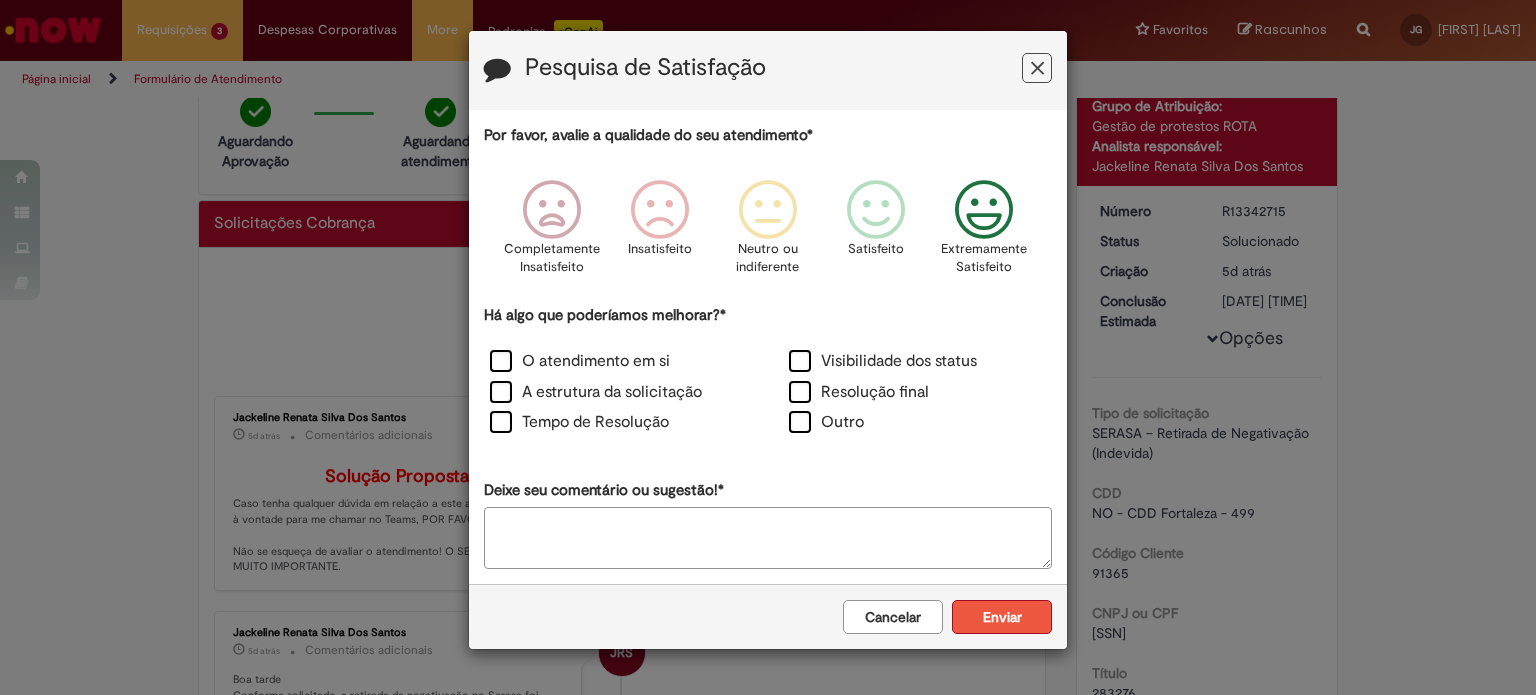 click on "Enviar" at bounding box center [1002, 617] 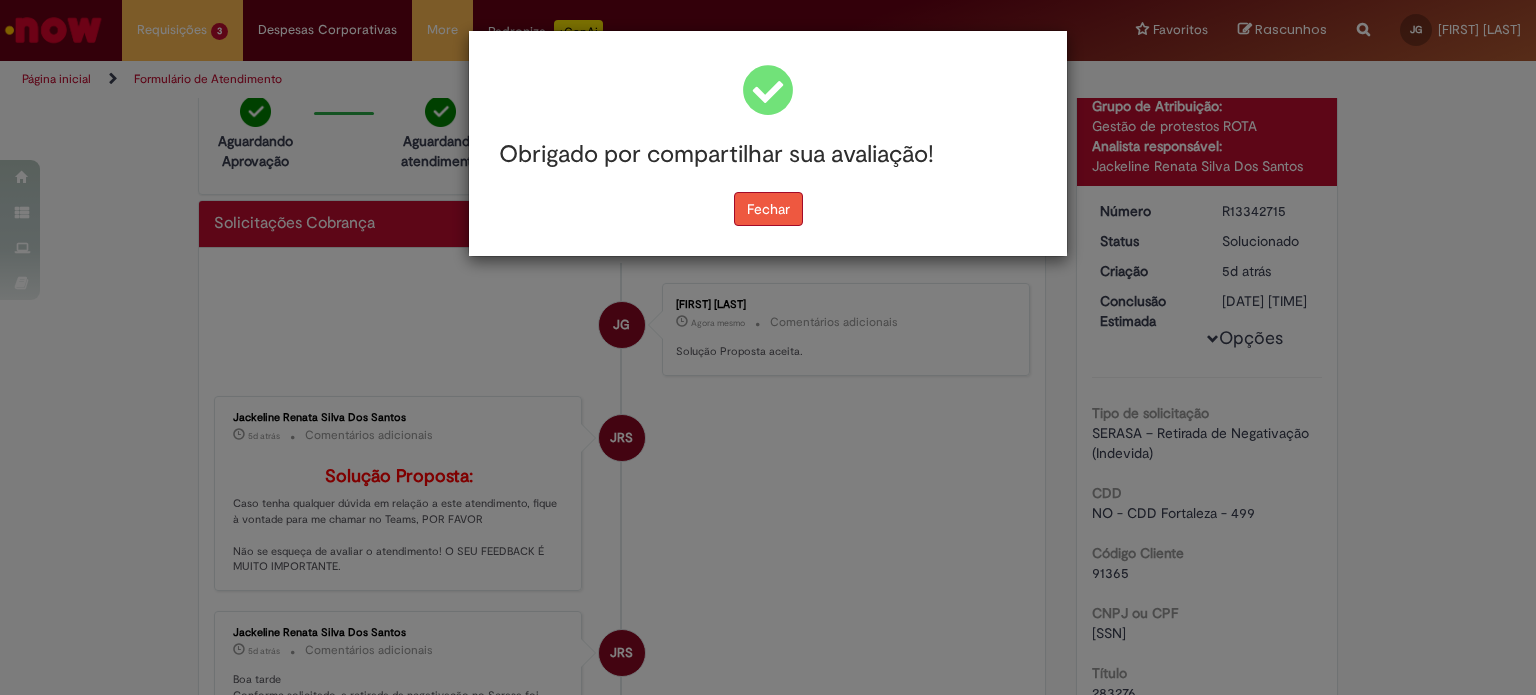 click on "Fechar" at bounding box center (768, 209) 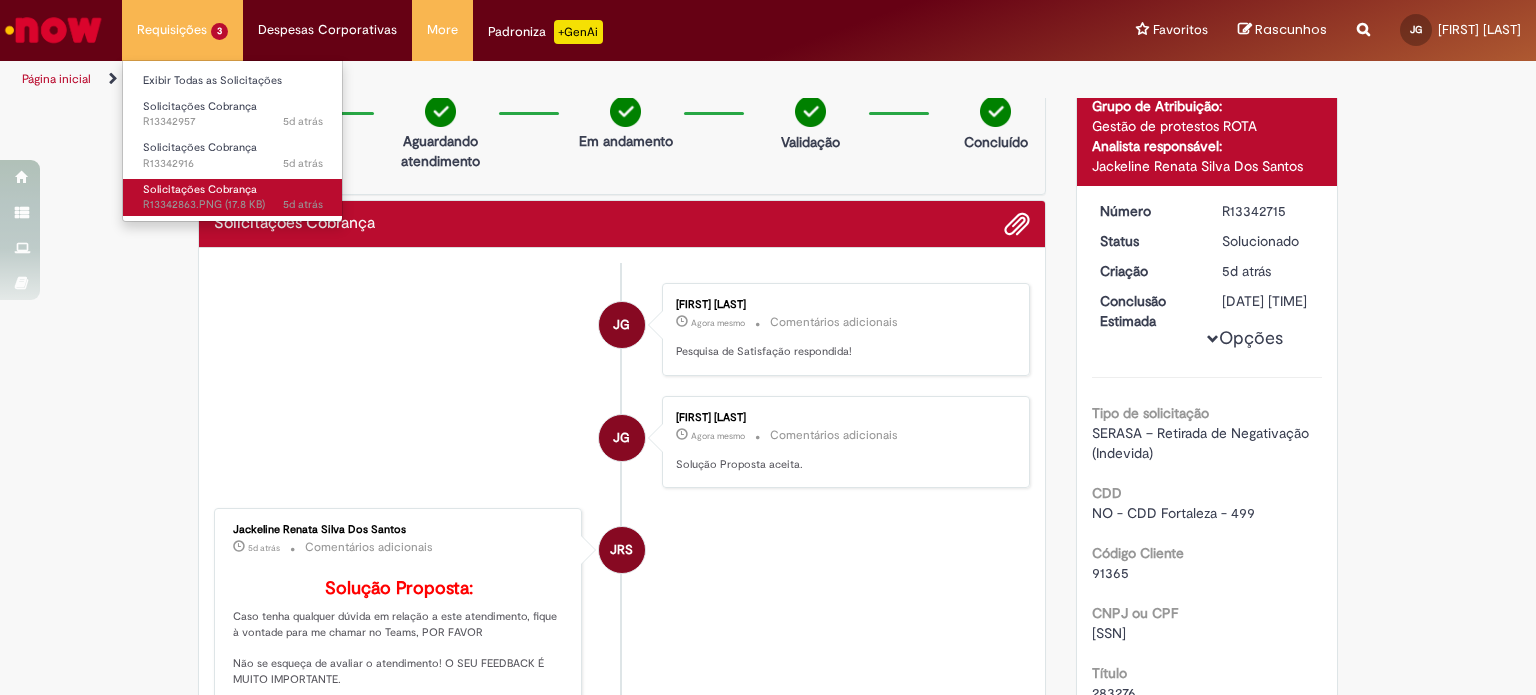 click on "Solicitações Cobrança" at bounding box center [200, 189] 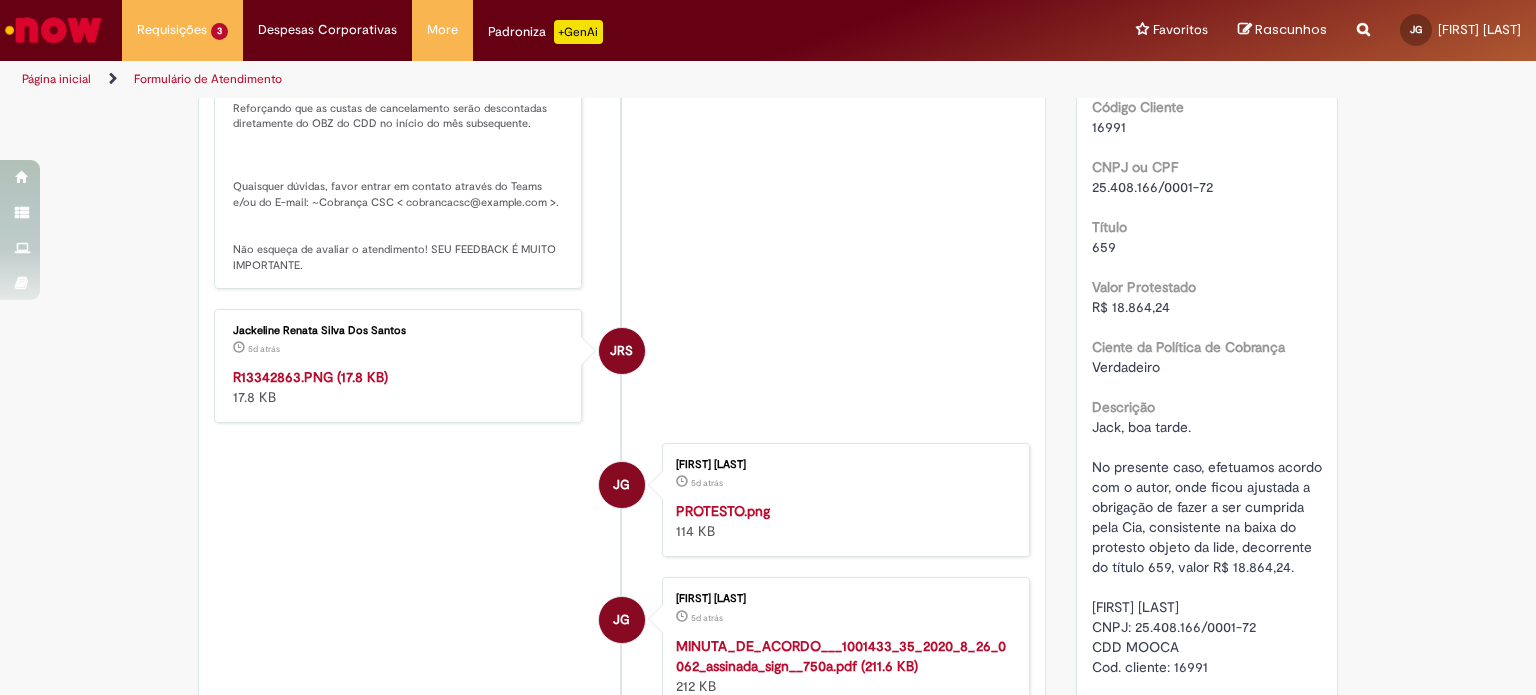 scroll, scrollTop: 0, scrollLeft: 0, axis: both 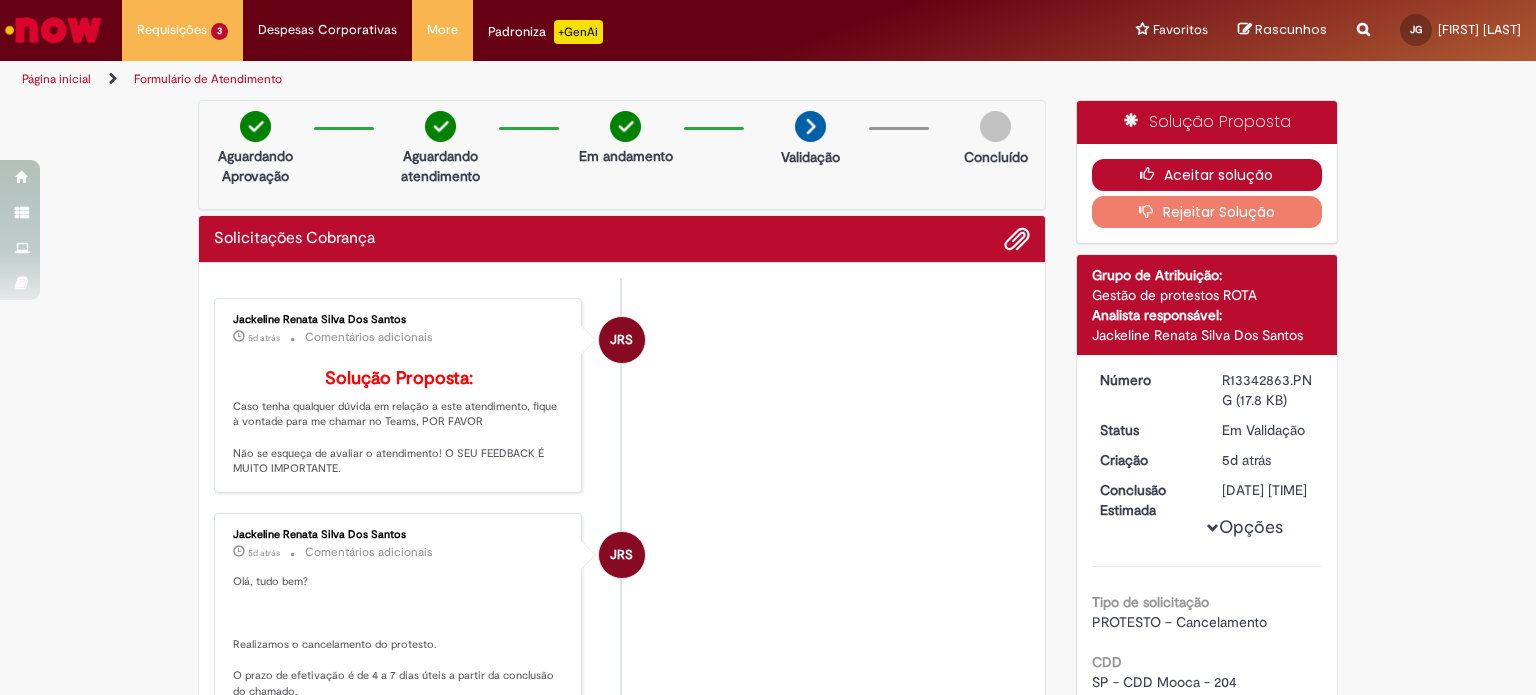 click on "Aceitar solução" at bounding box center [1207, 175] 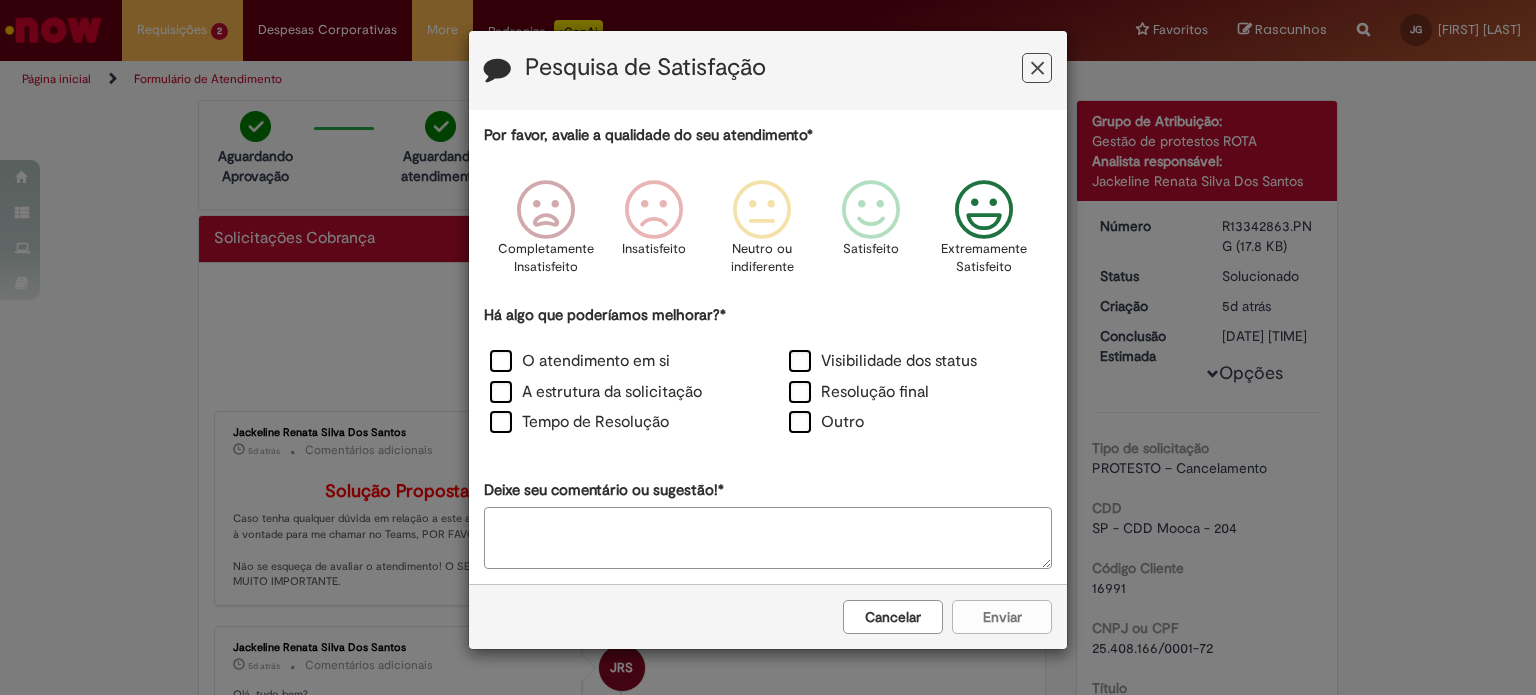 click on "Extremamente Satisfeito" at bounding box center (984, 258) 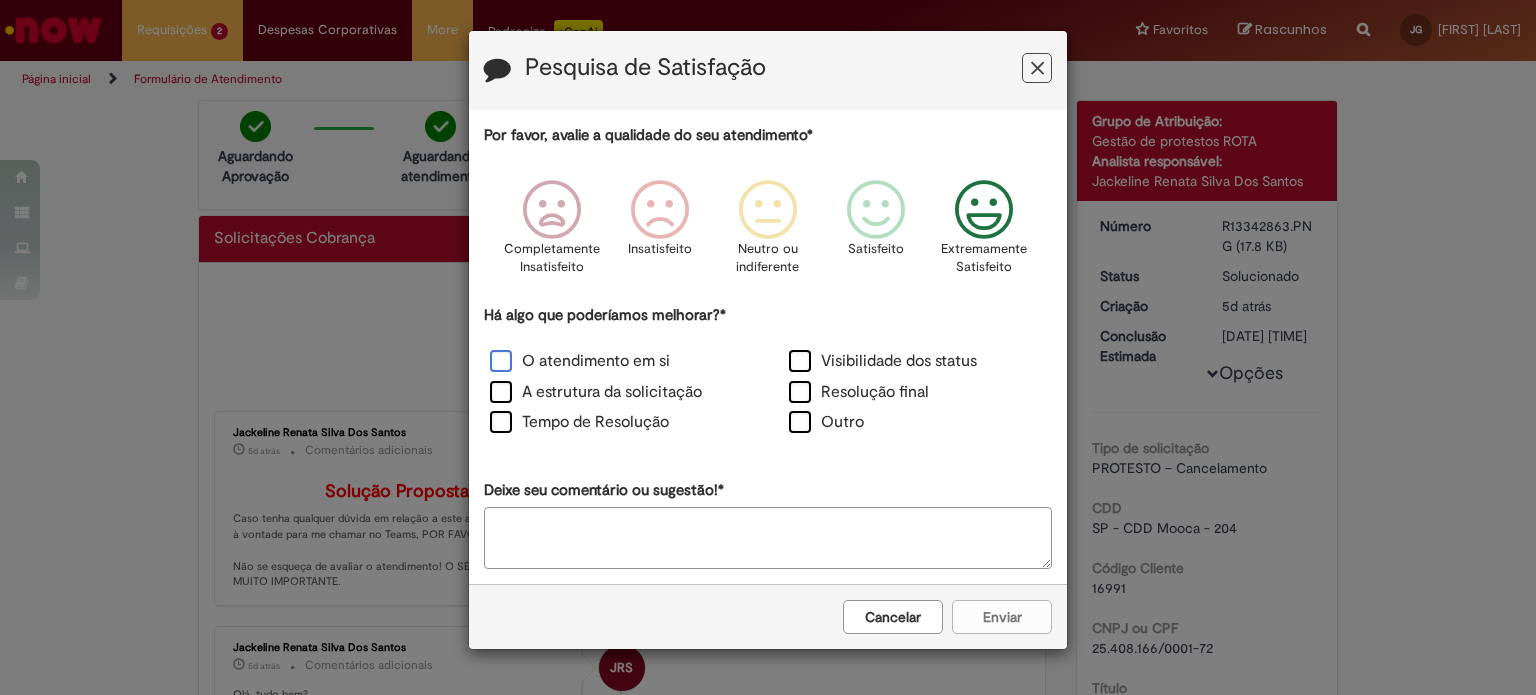 click on "O atendimento em si" at bounding box center [580, 361] 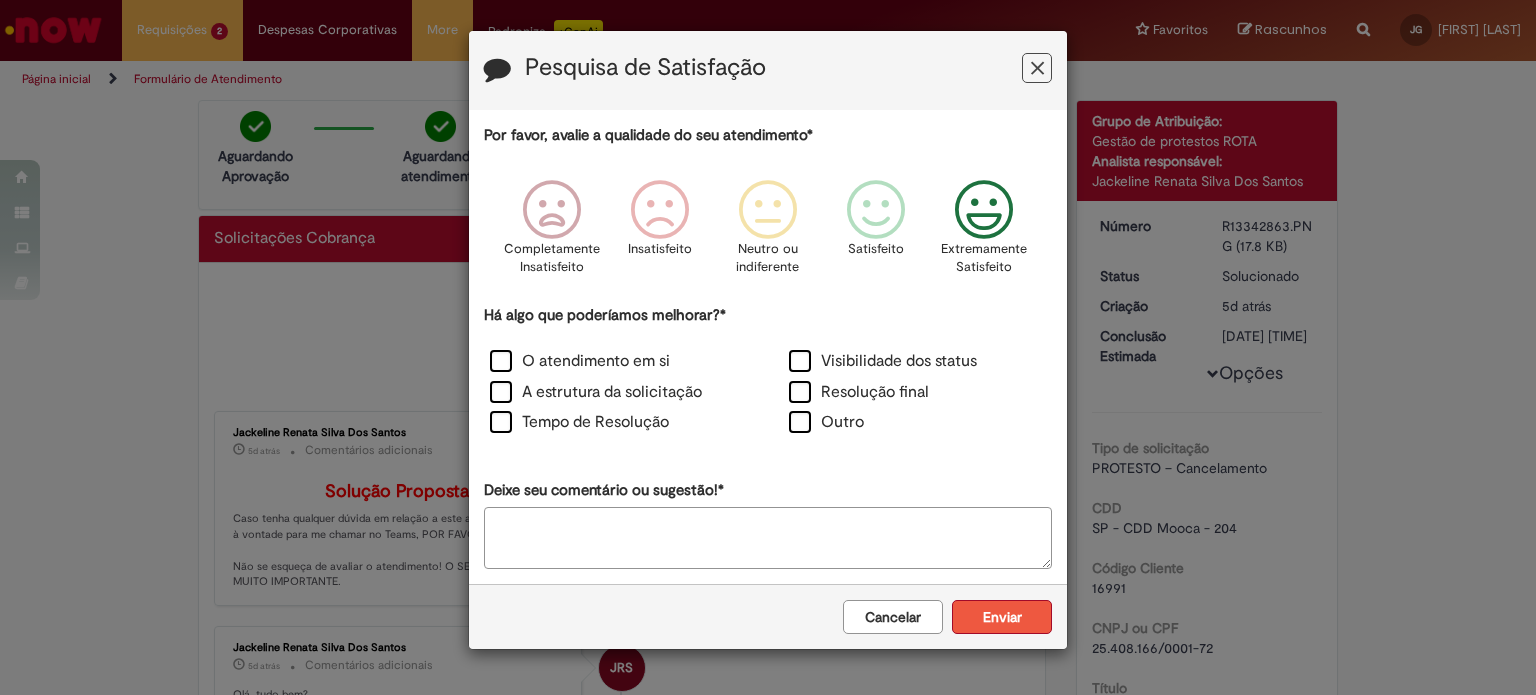 click on "Enviar" at bounding box center (1002, 617) 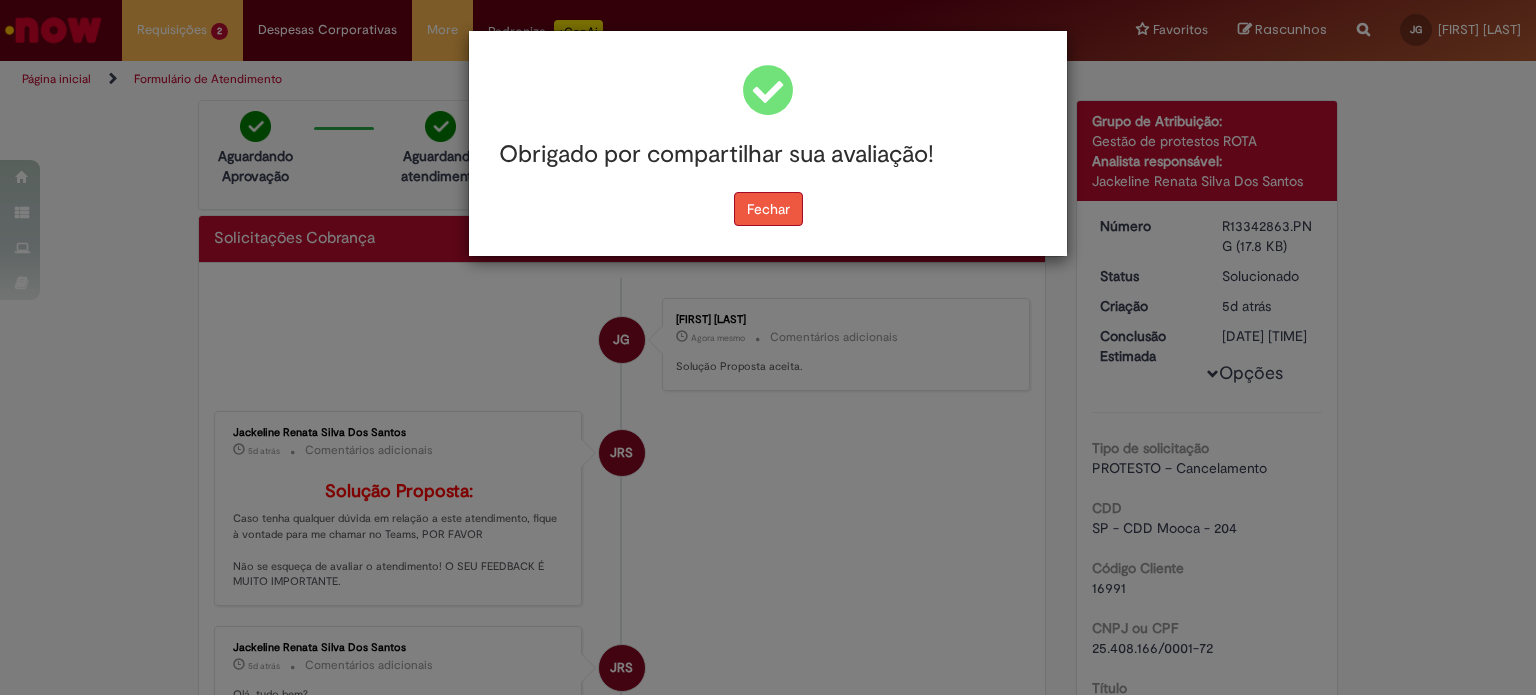 click on "Fechar" at bounding box center [768, 209] 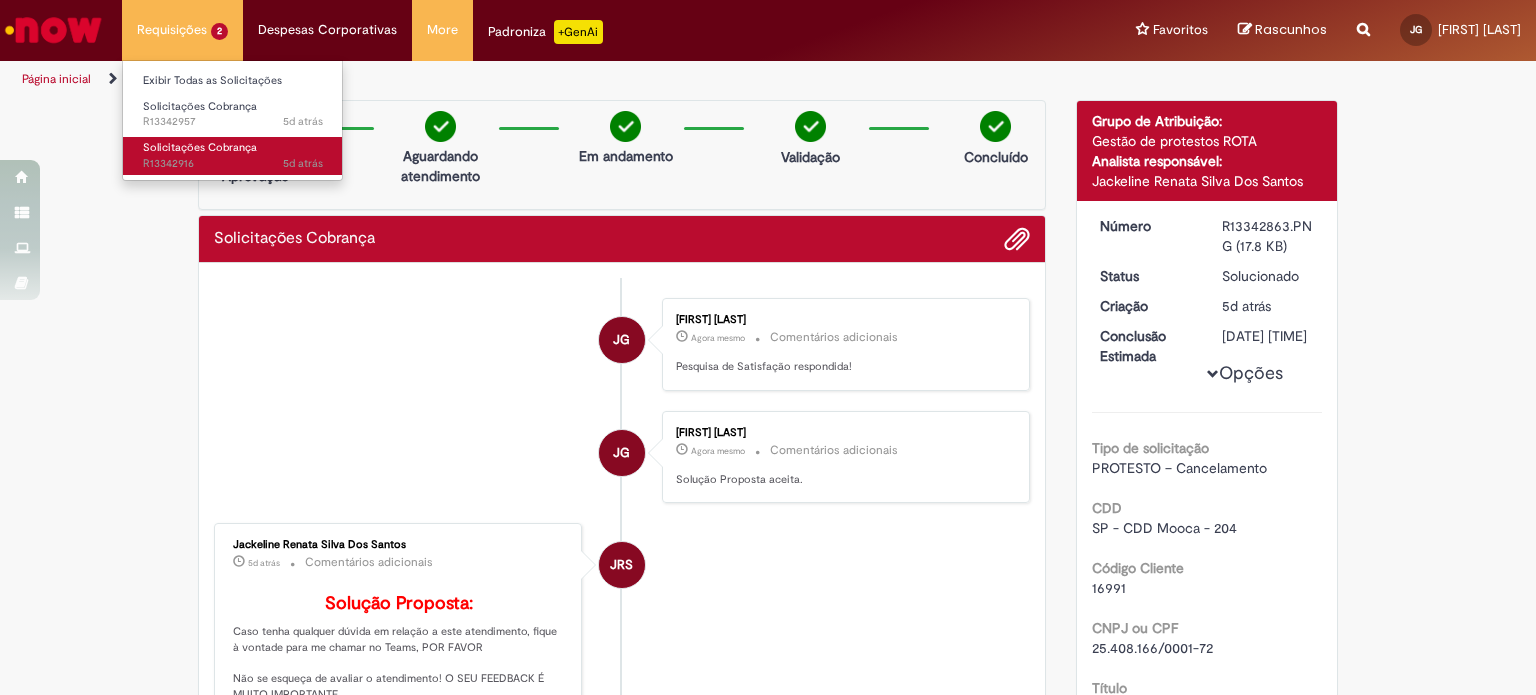 click on "Solicitações Cobrança" at bounding box center (200, 147) 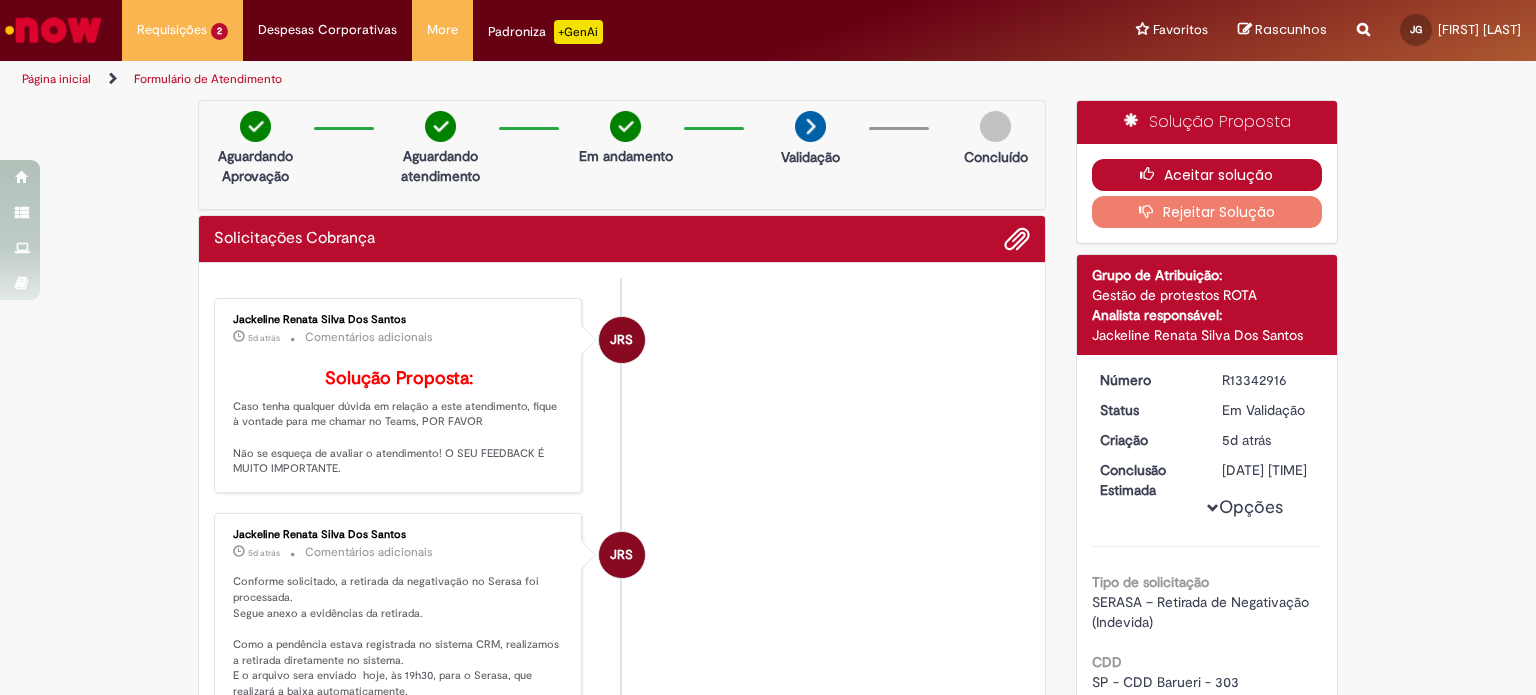 click on "Aceitar solução" at bounding box center [1207, 175] 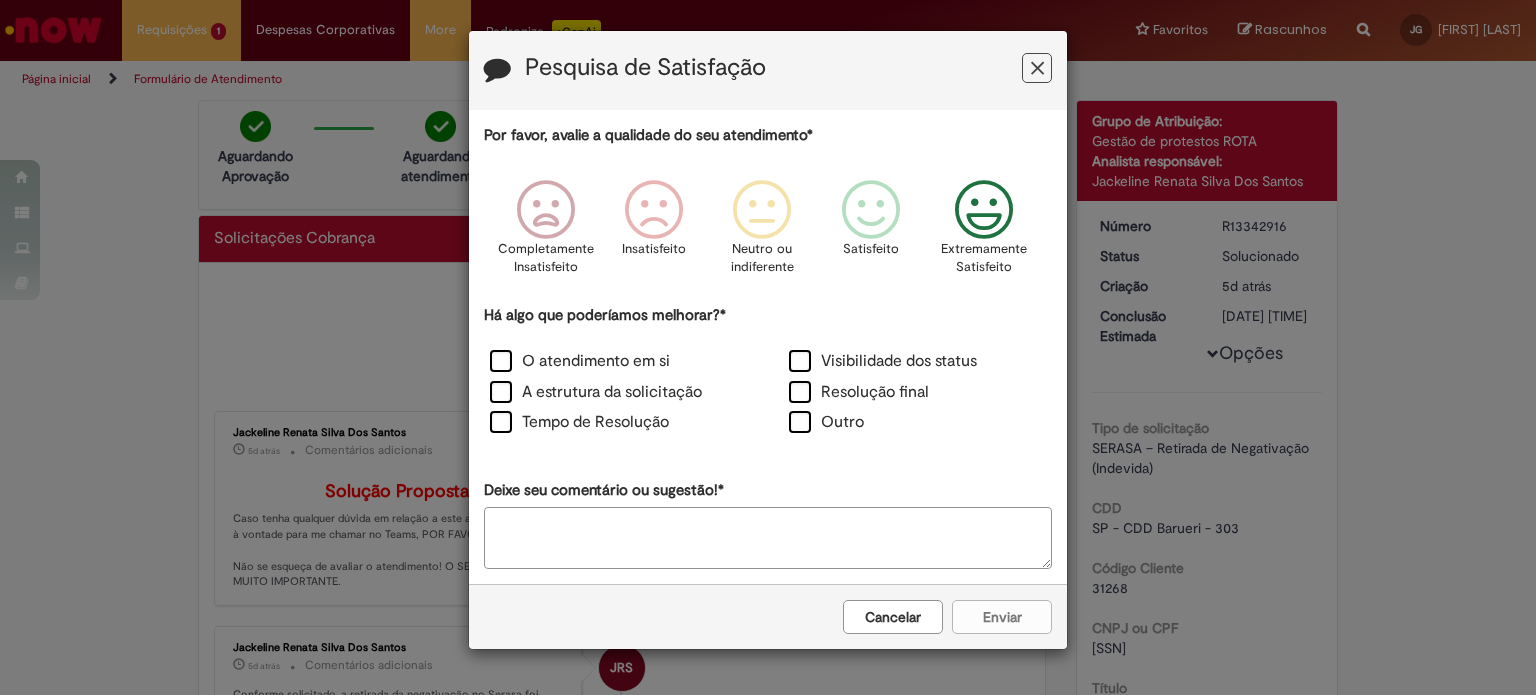 click at bounding box center [984, 210] 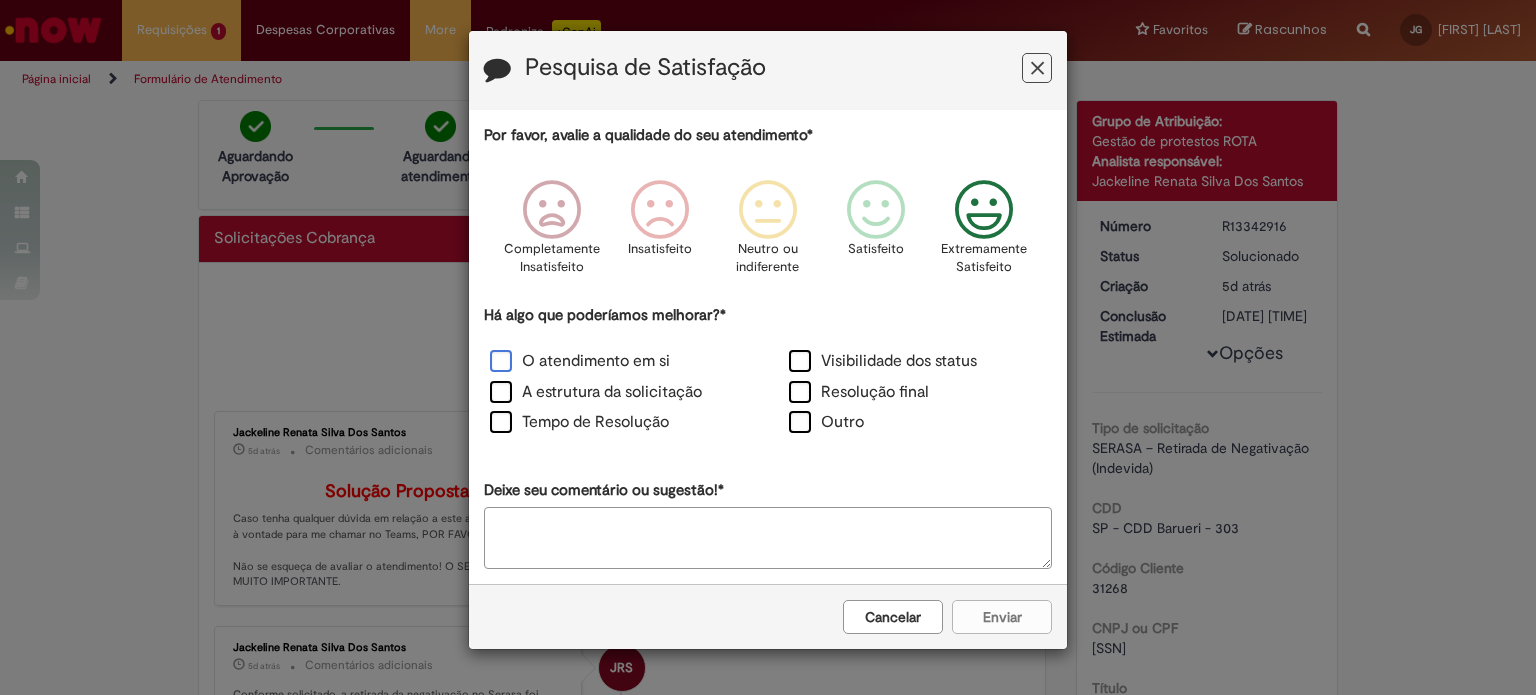 click on "O atendimento em si" at bounding box center (580, 361) 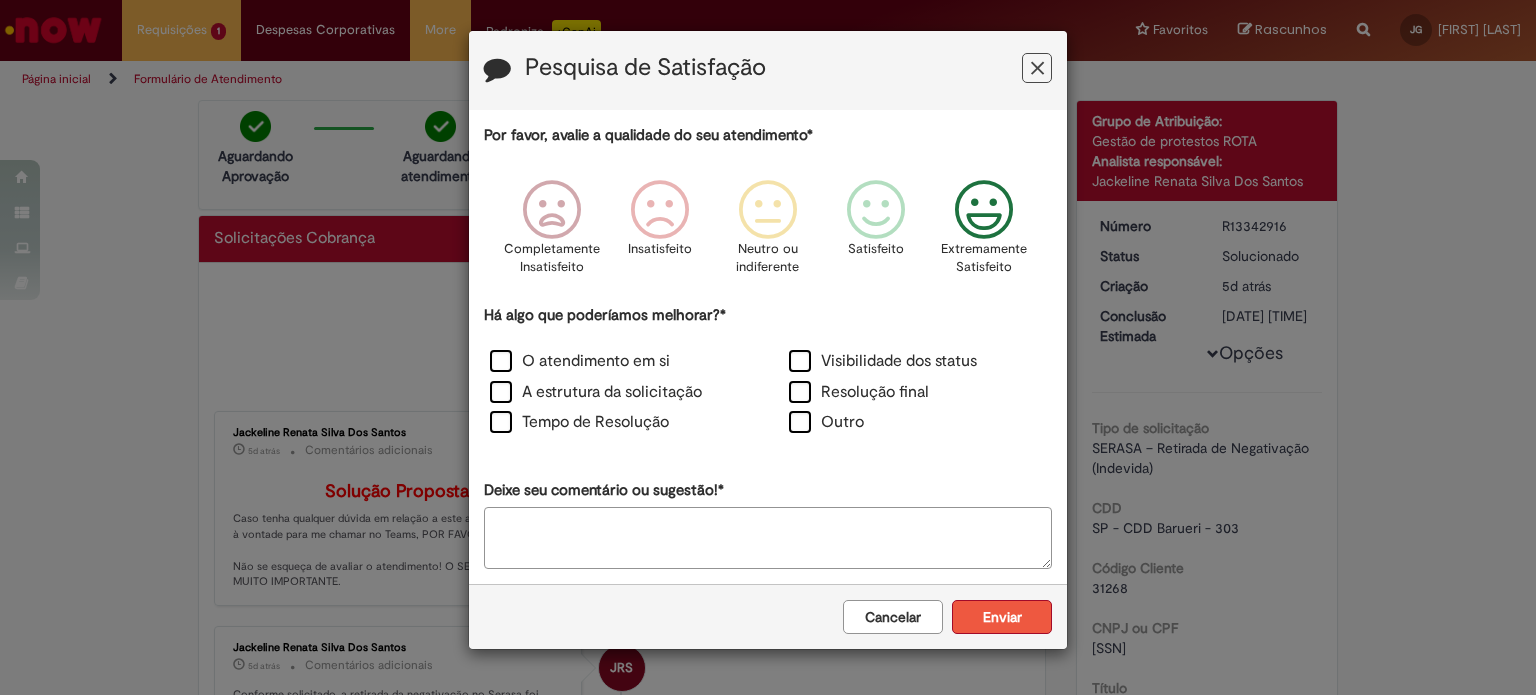 click on "Enviar" at bounding box center [1002, 617] 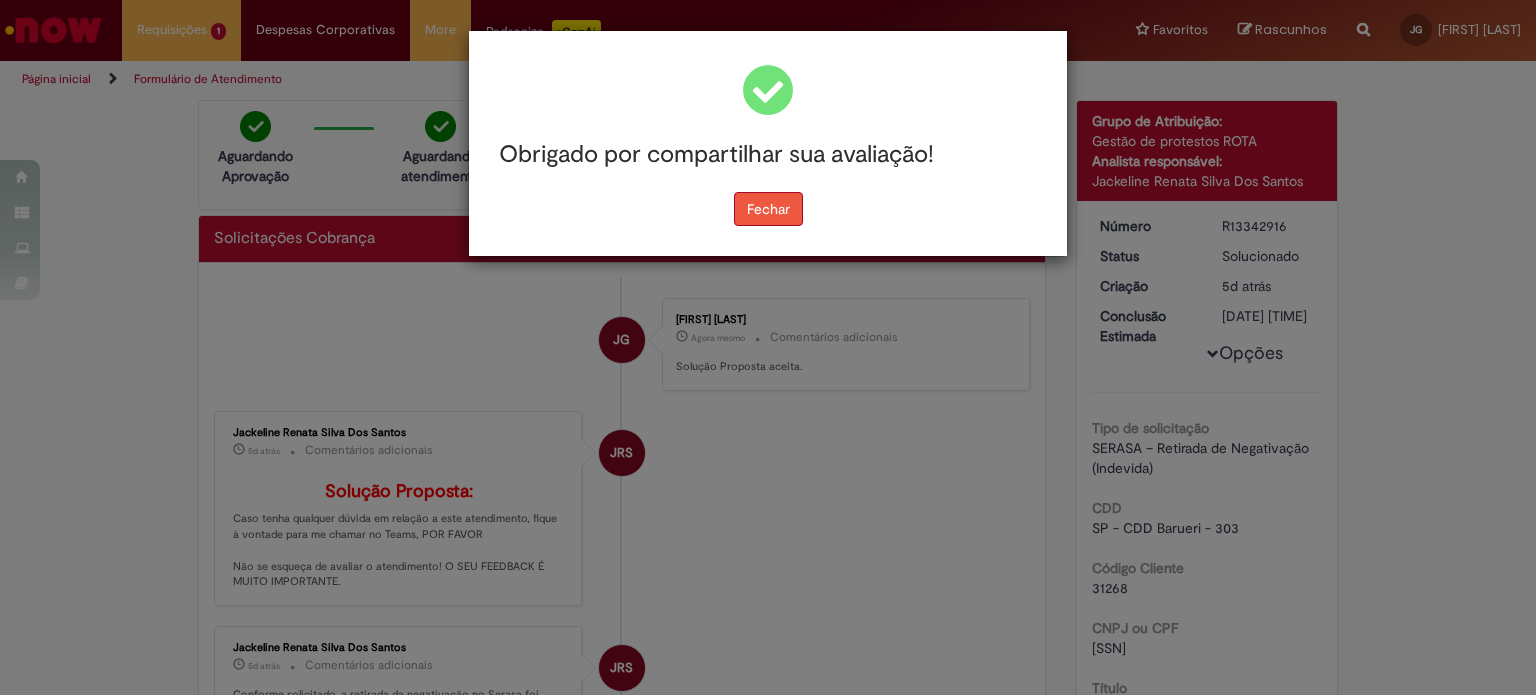 click on "Fechar" at bounding box center [768, 209] 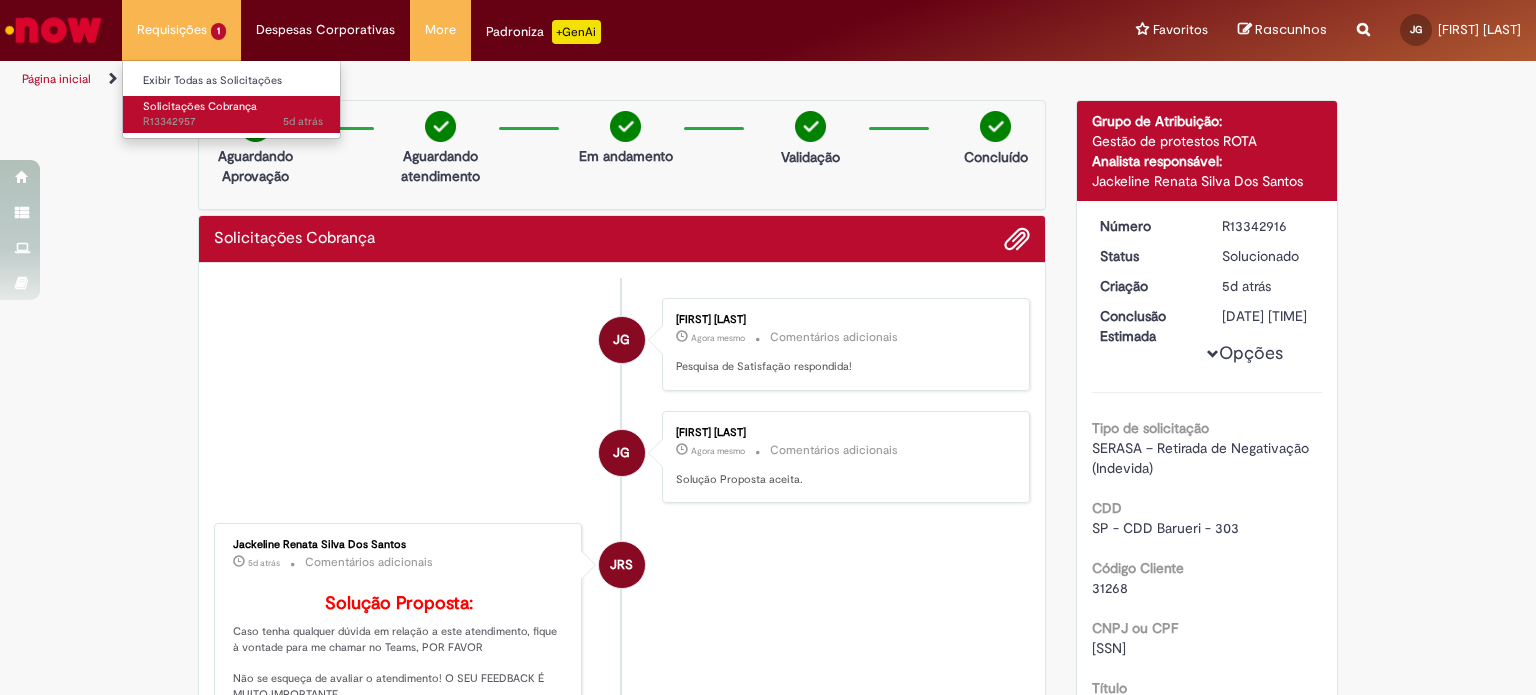 click on "5d atrás 5 dias atrás  R13342957" at bounding box center (233, 122) 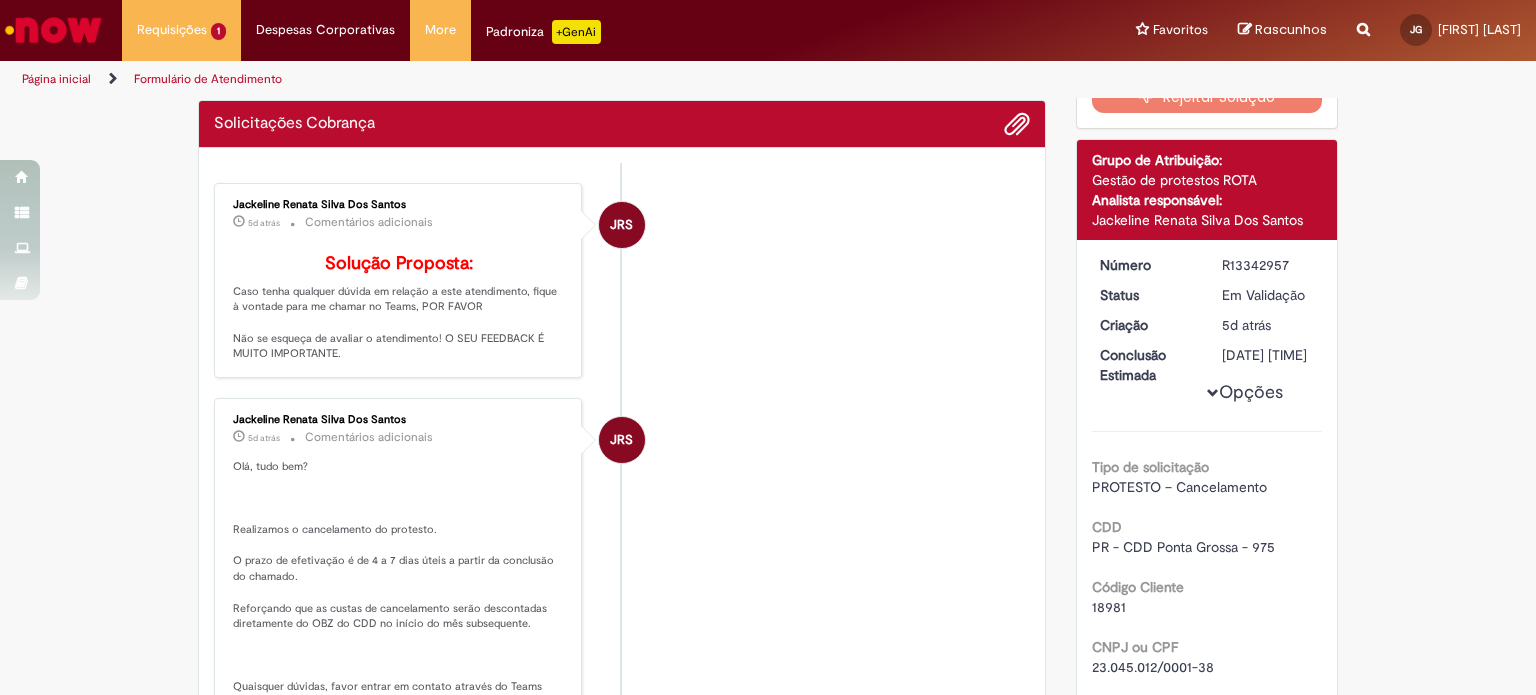 scroll, scrollTop: 15, scrollLeft: 0, axis: vertical 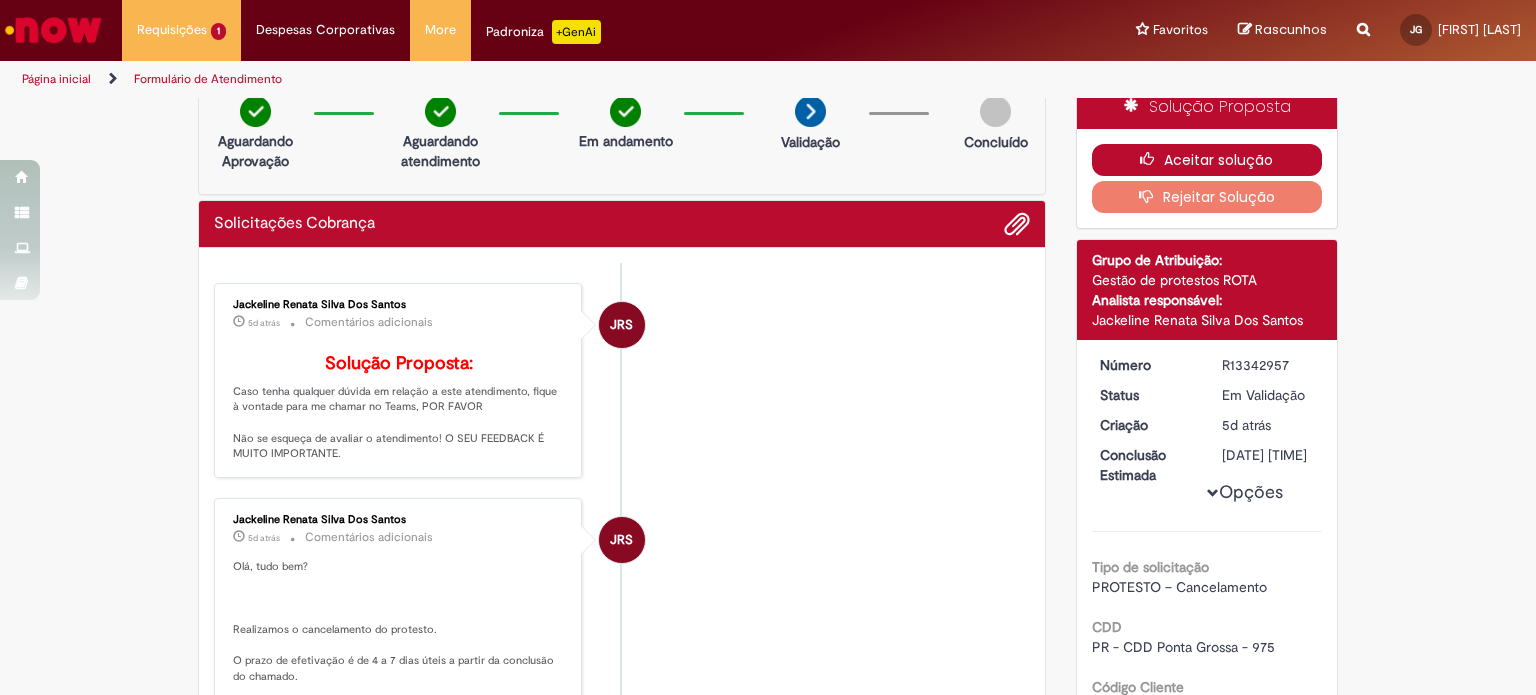 click on "Aceitar solução" at bounding box center (1207, 160) 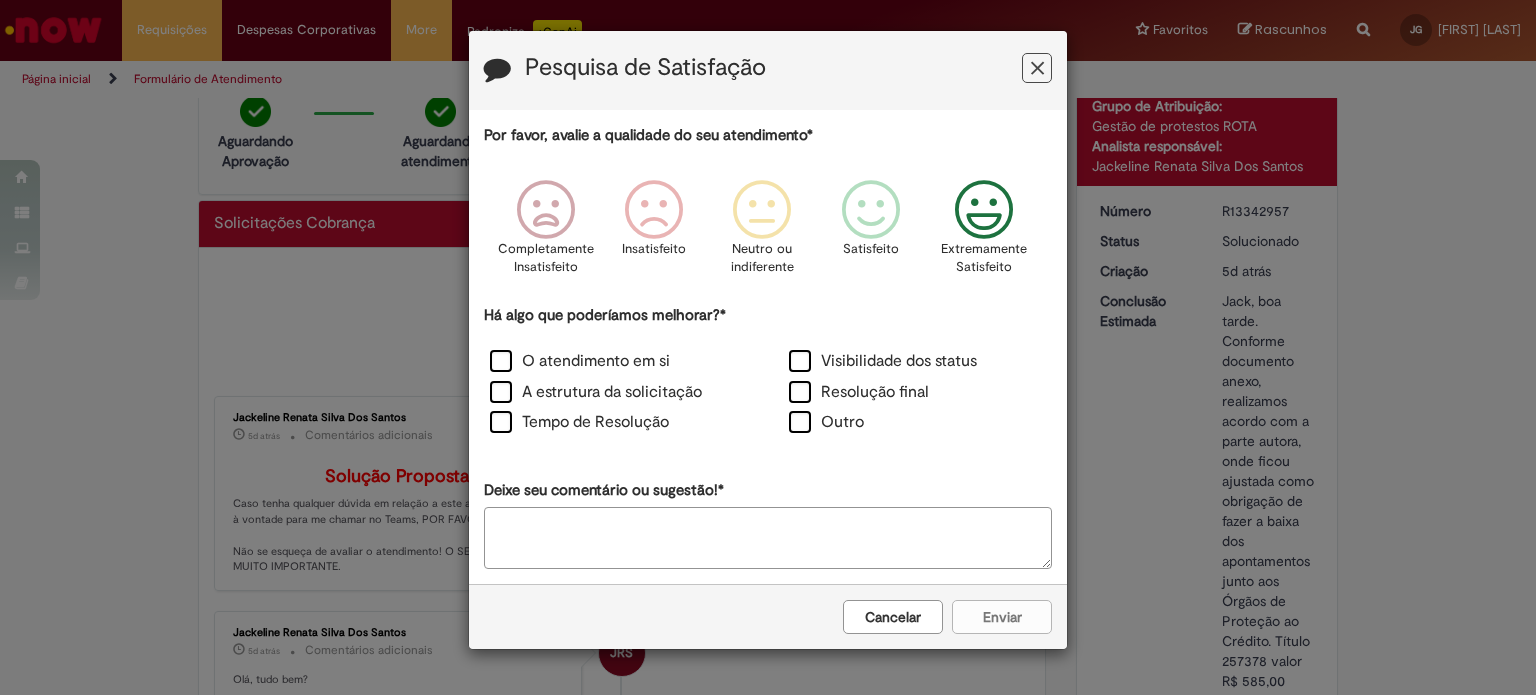 click at bounding box center [984, 210] 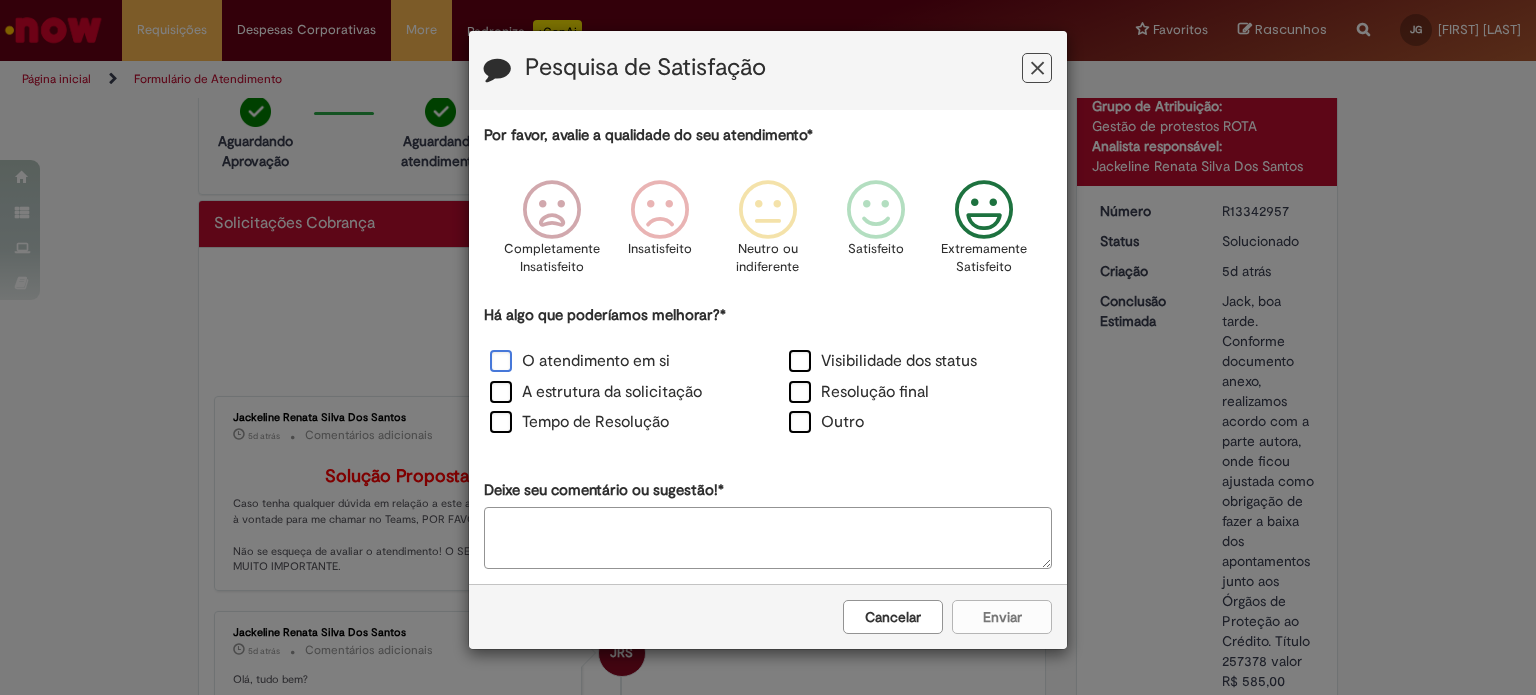 click on "O atendimento em si" at bounding box center [580, 361] 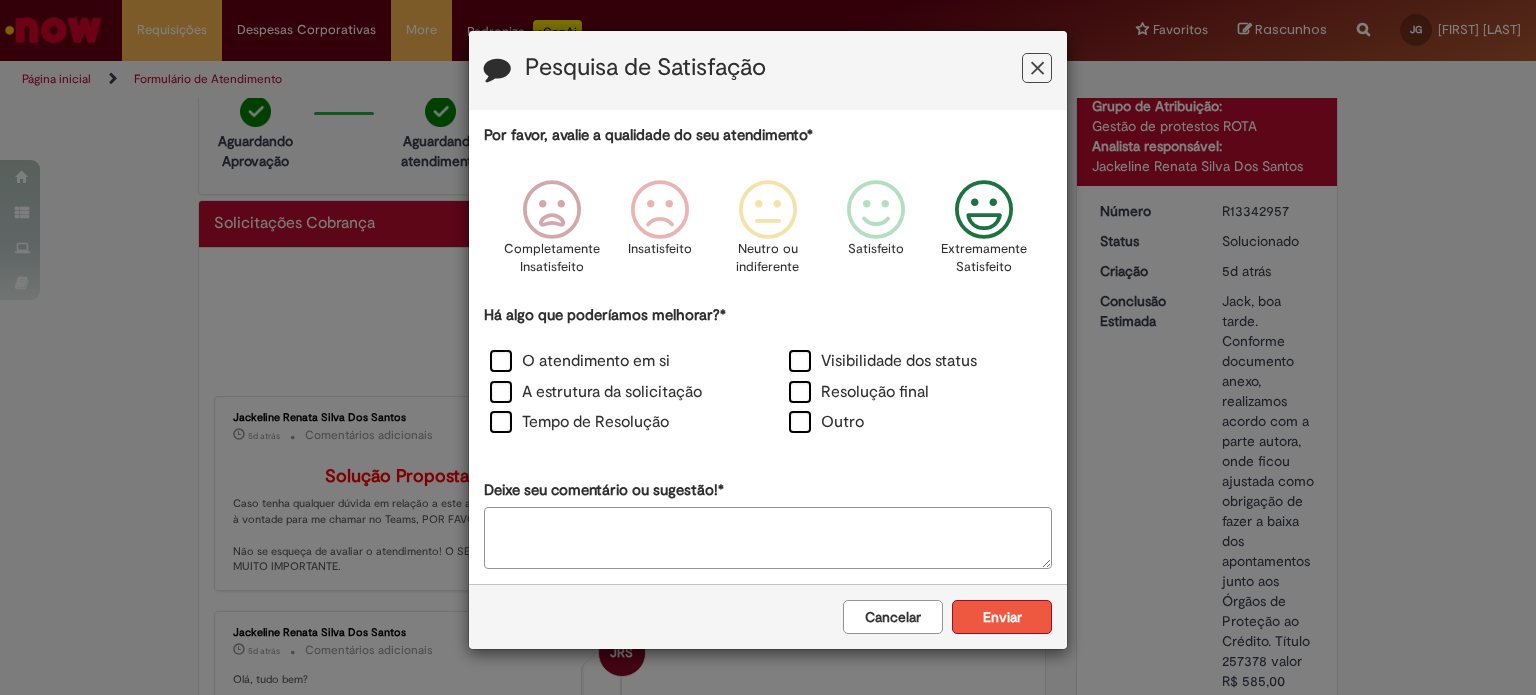 click on "Enviar" at bounding box center [1002, 617] 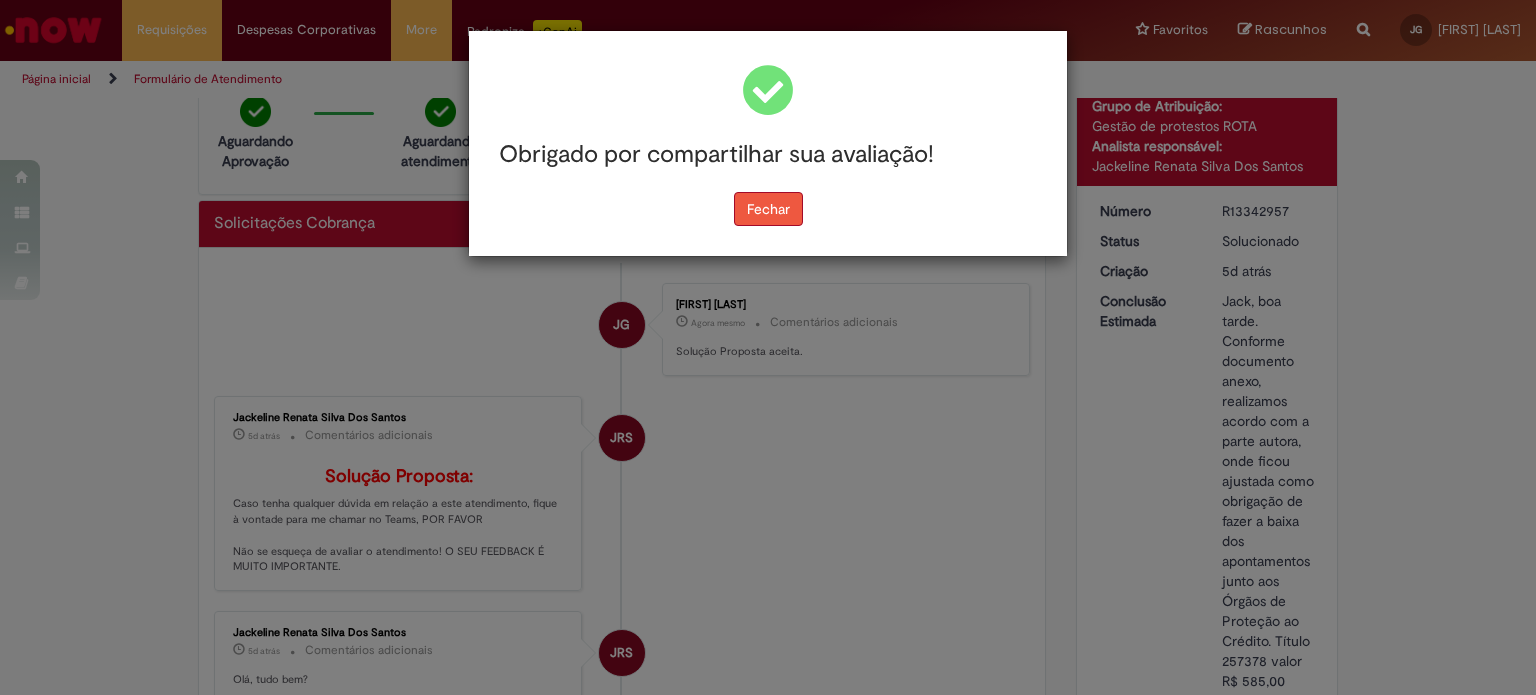 click on "Fechar" at bounding box center [768, 209] 